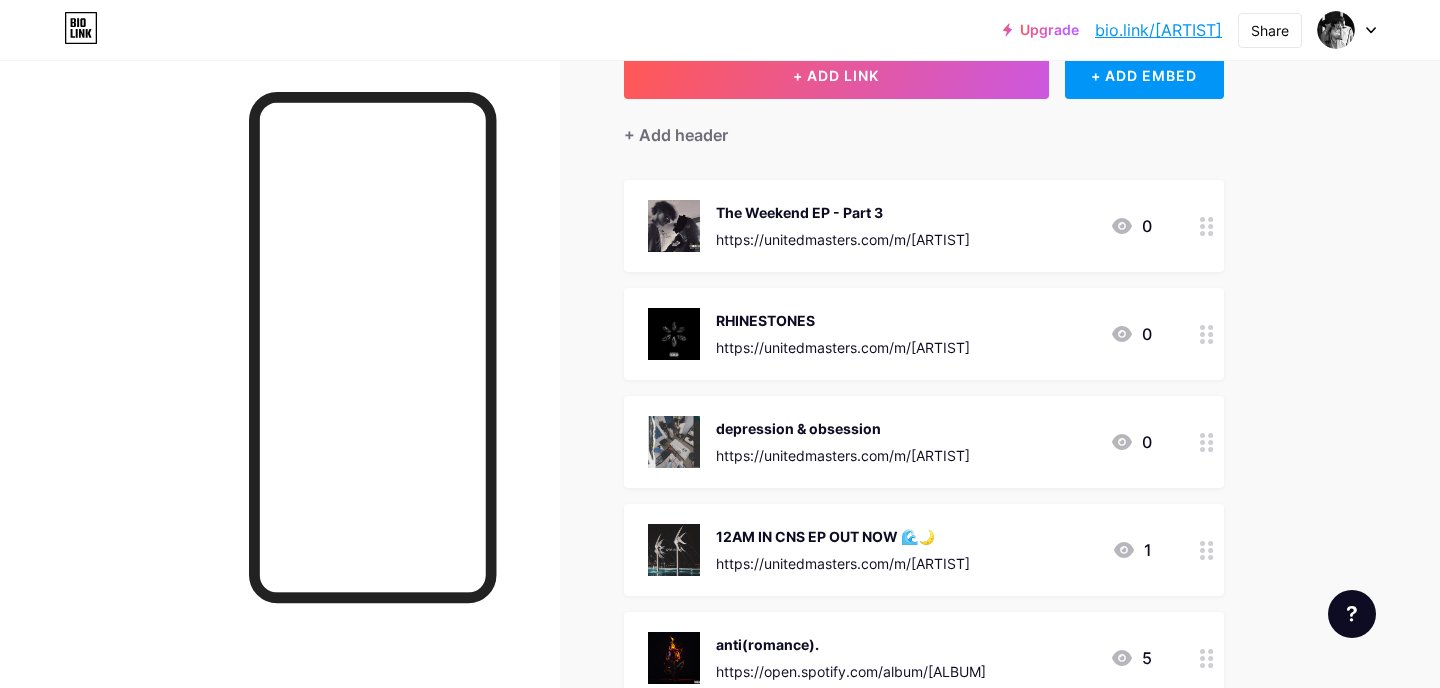 scroll, scrollTop: 0, scrollLeft: 0, axis: both 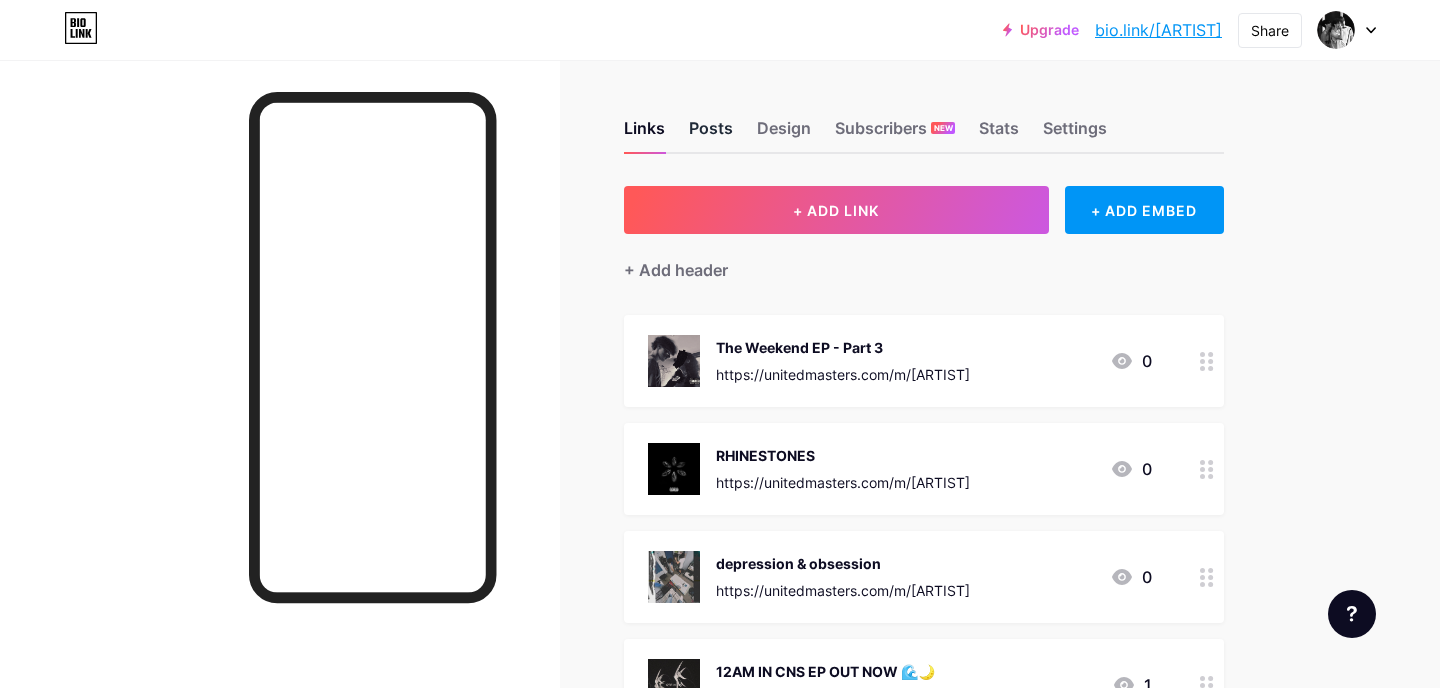 click on "Posts" at bounding box center (711, 134) 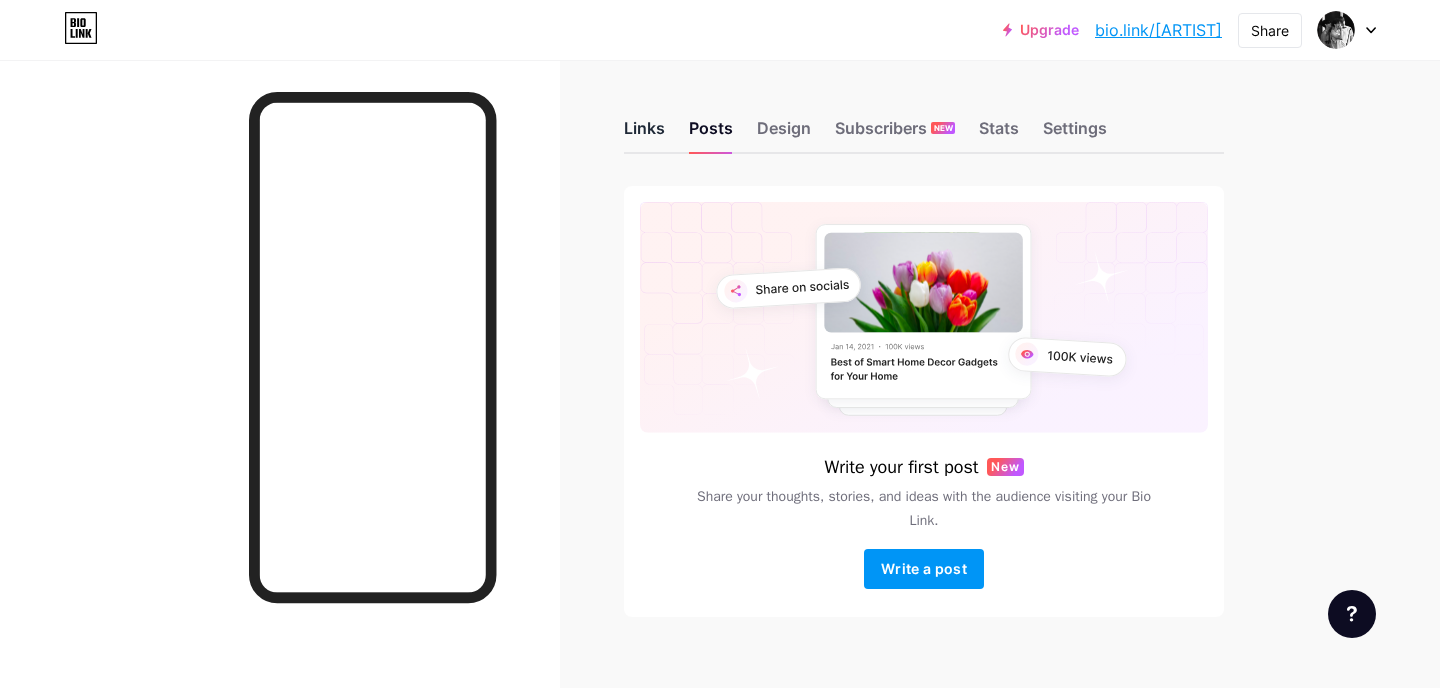 click on "Links" at bounding box center [644, 134] 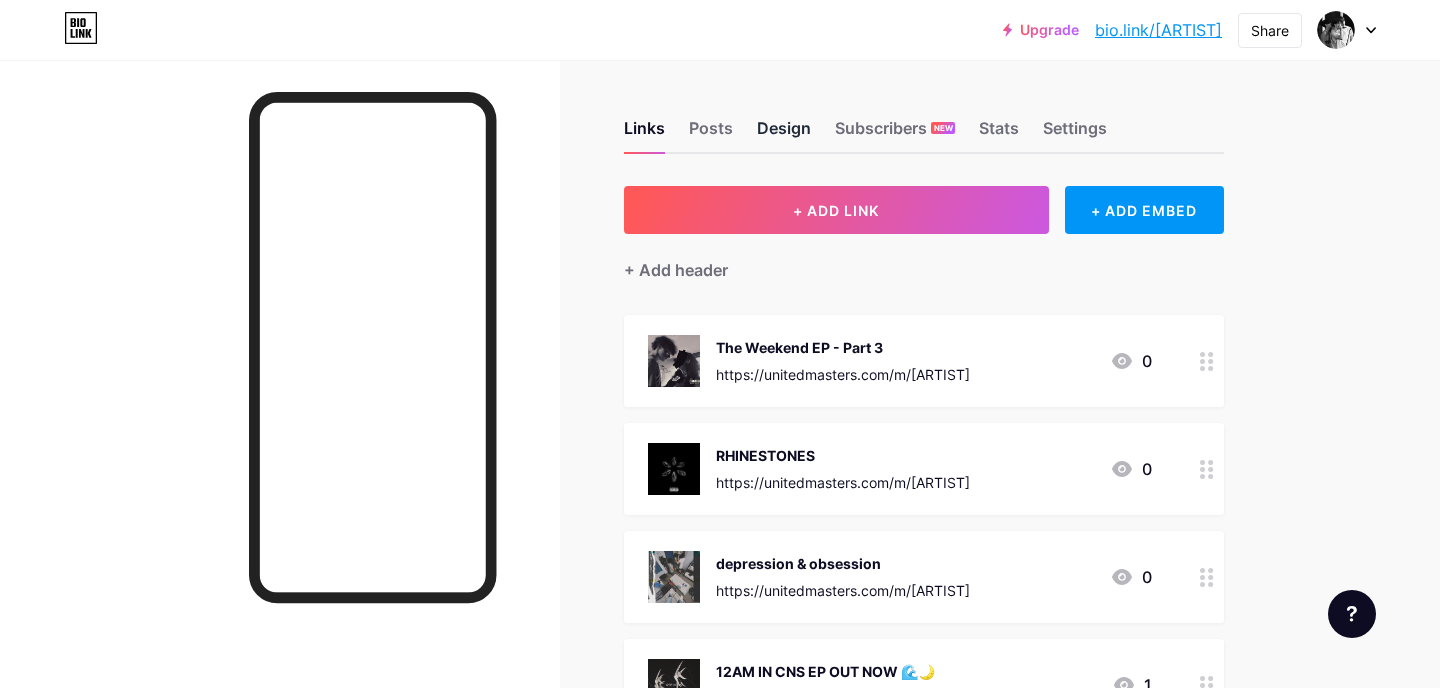 click on "Design" at bounding box center [784, 134] 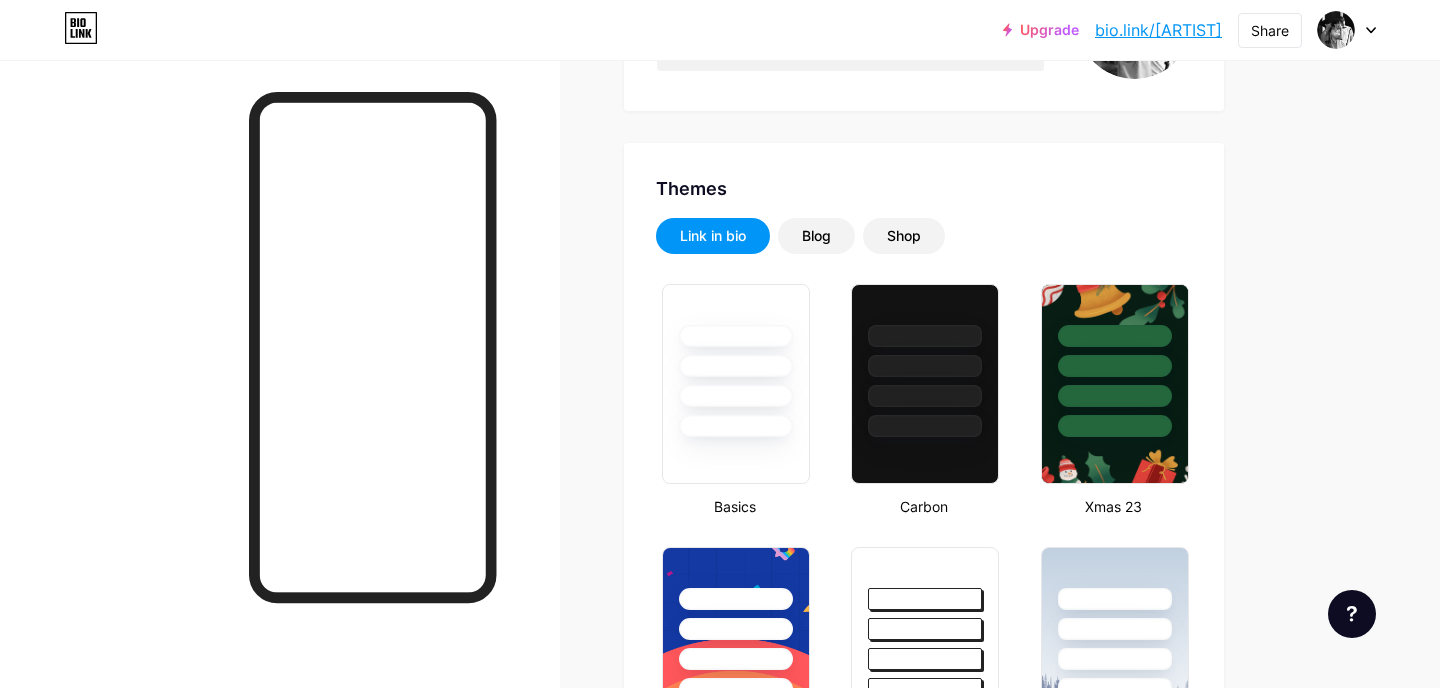 type on "#211b25" 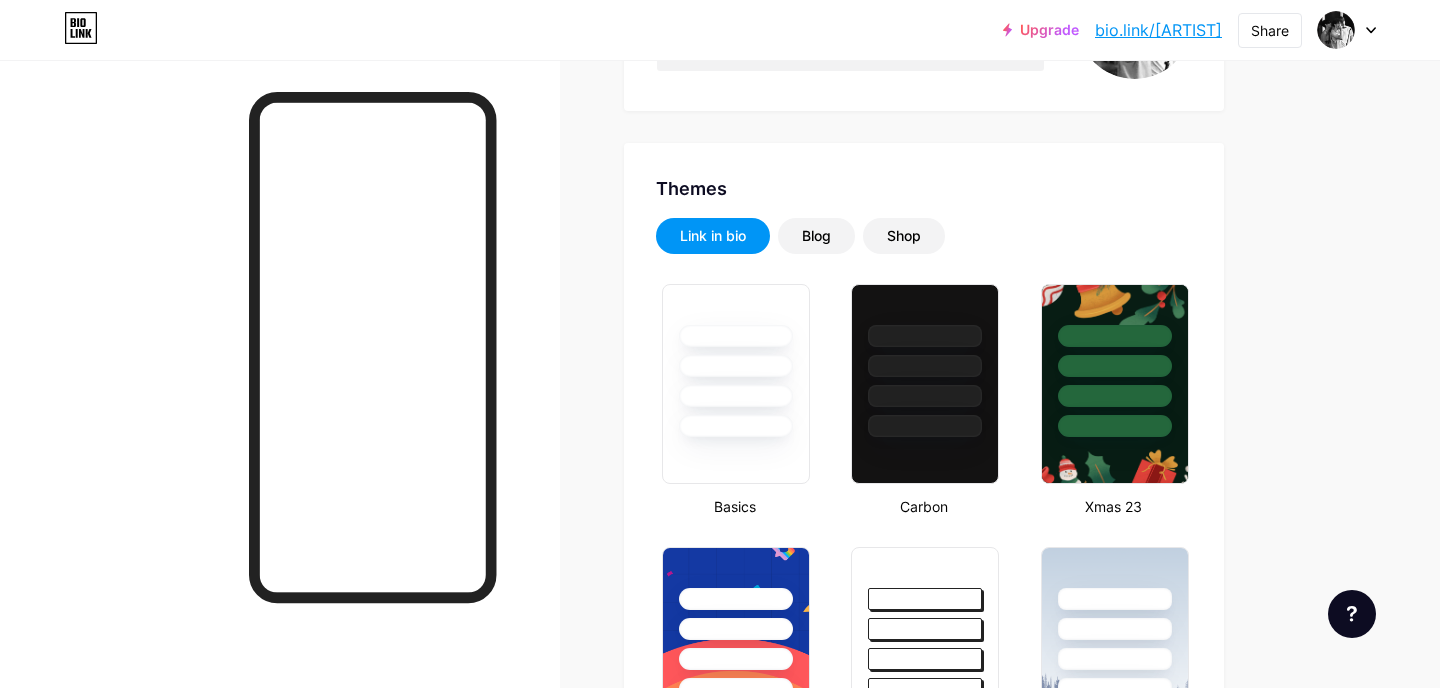 type on "#ffffff" 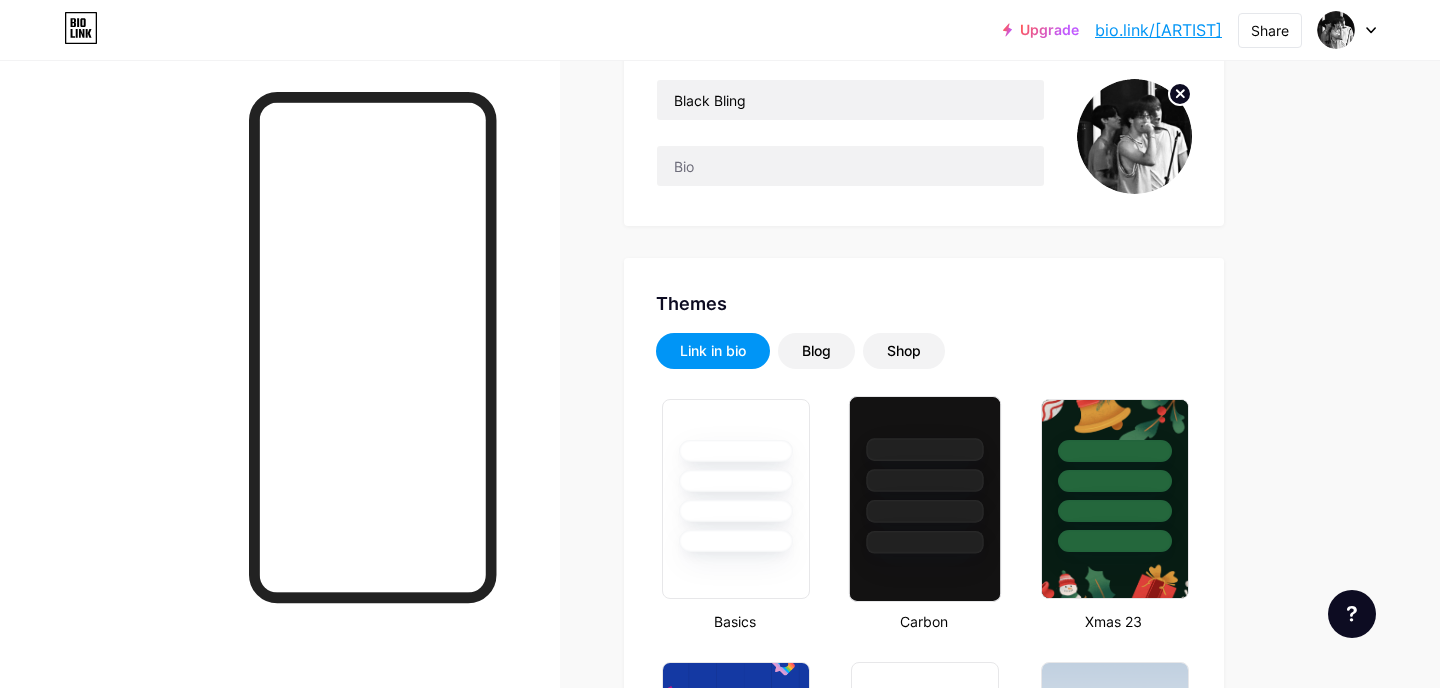 scroll, scrollTop: 0, scrollLeft: 0, axis: both 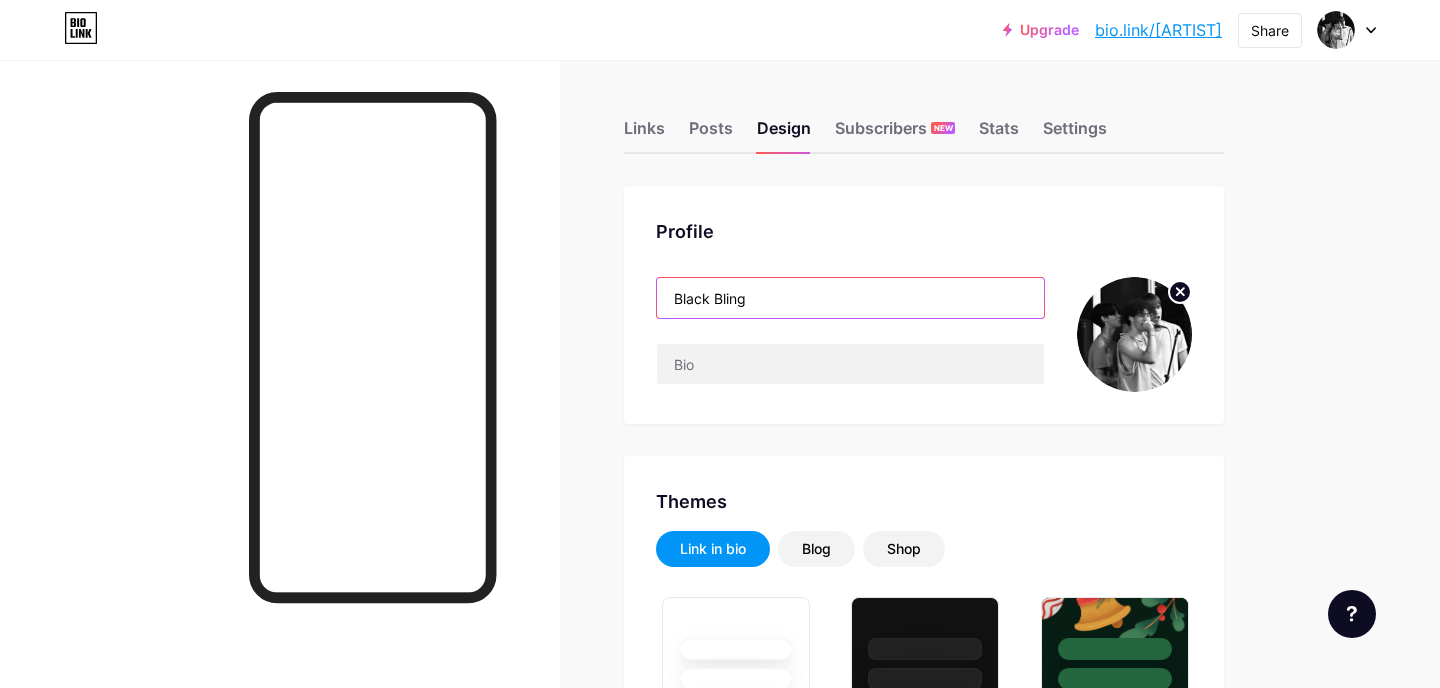 click on "Black Bling" at bounding box center (850, 298) 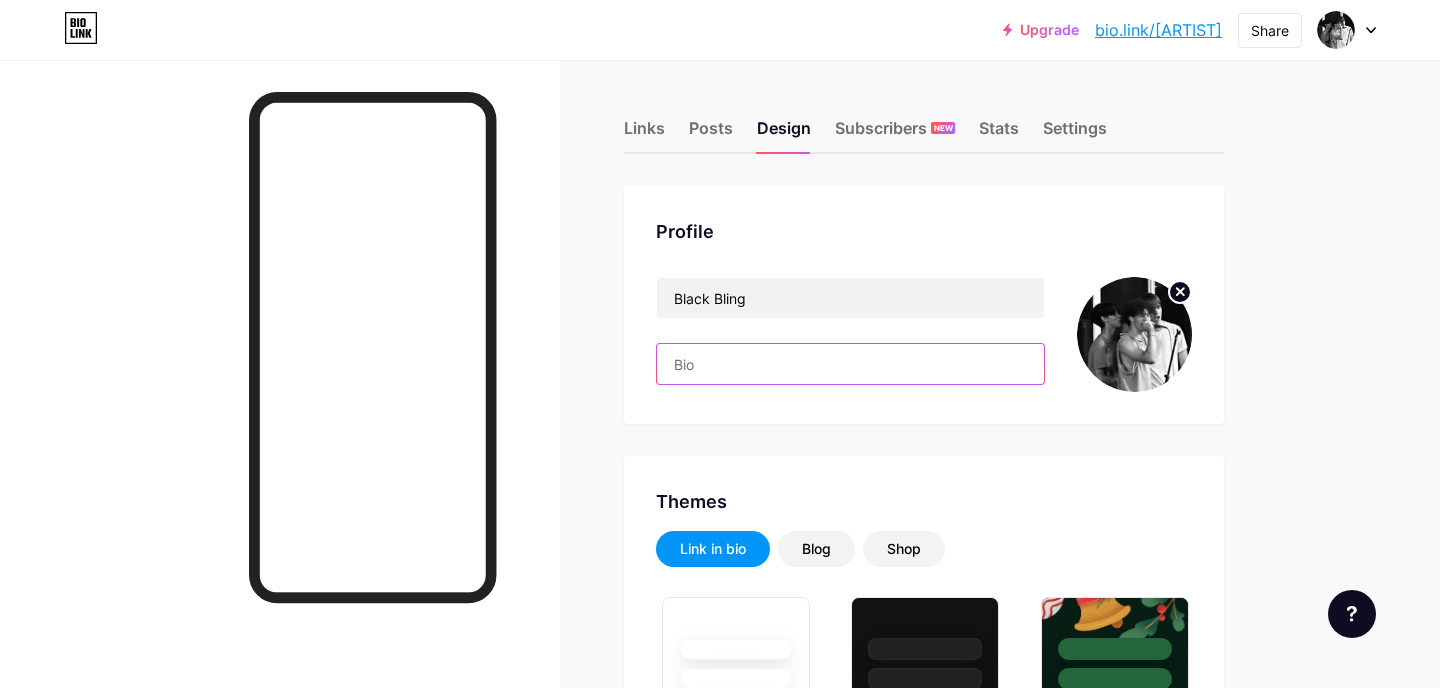 click at bounding box center [850, 364] 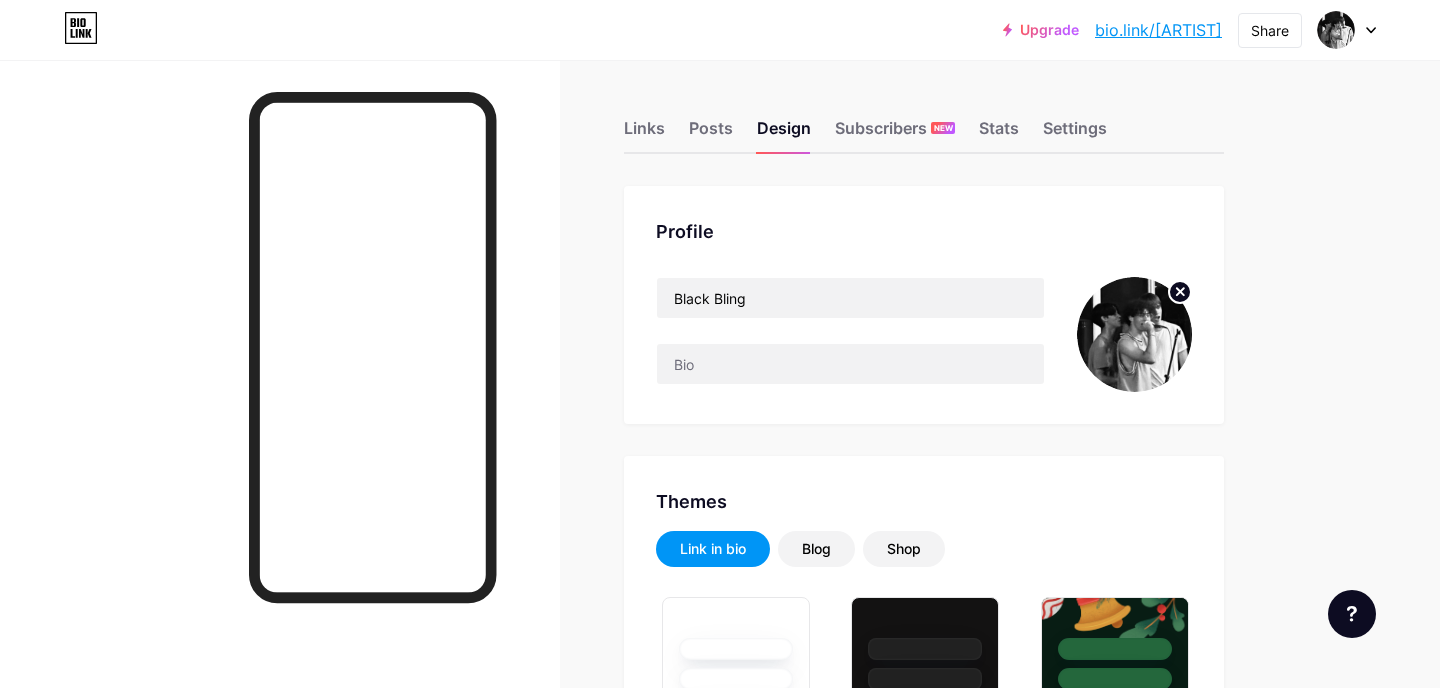click on "Profile   Black Bling" at bounding box center [924, 305] 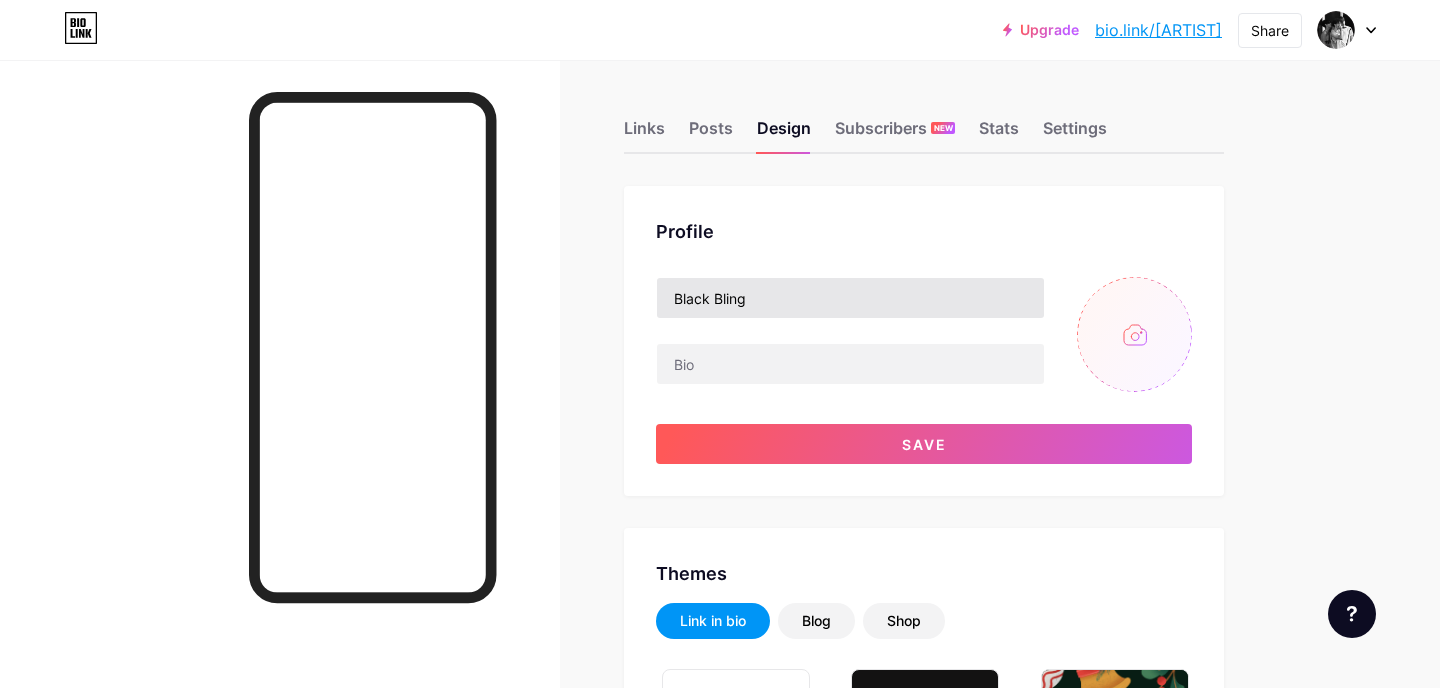 type on "C:\fakepath\TAKEOVER.JPEG" 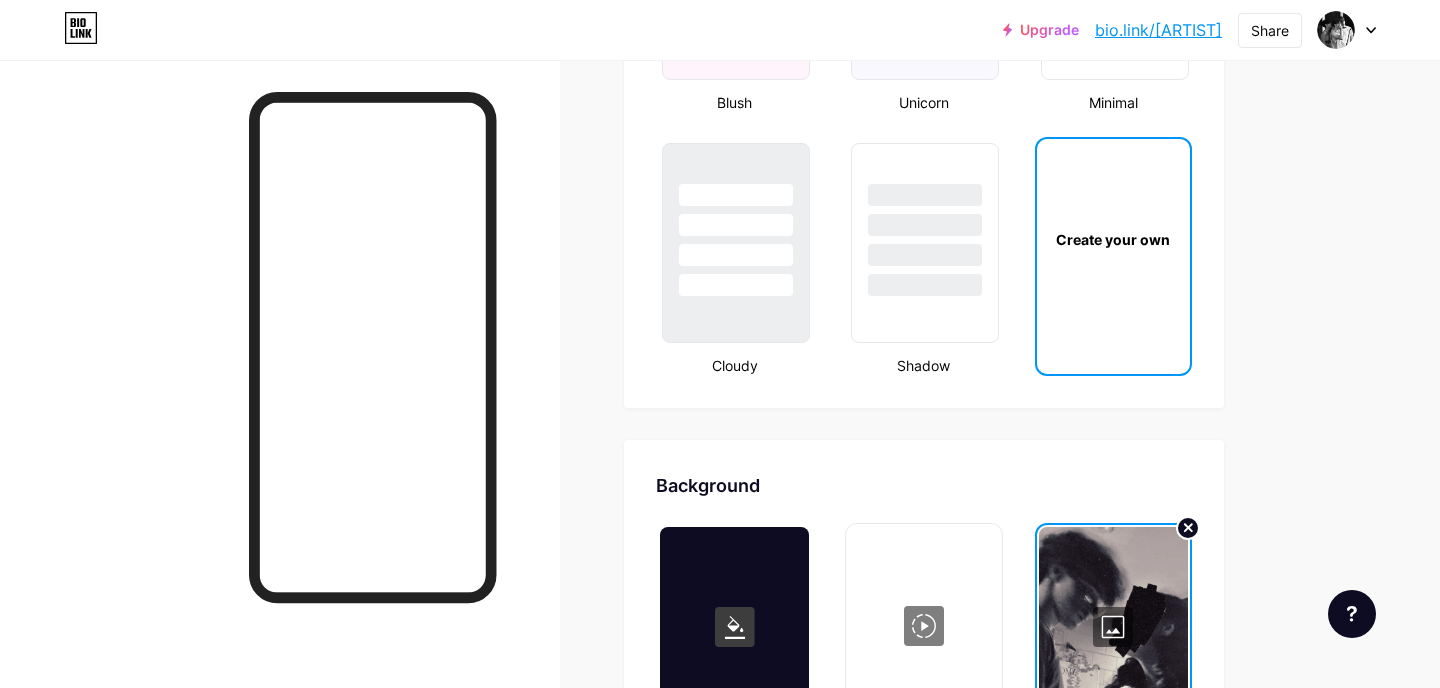 scroll, scrollTop: 2365, scrollLeft: 0, axis: vertical 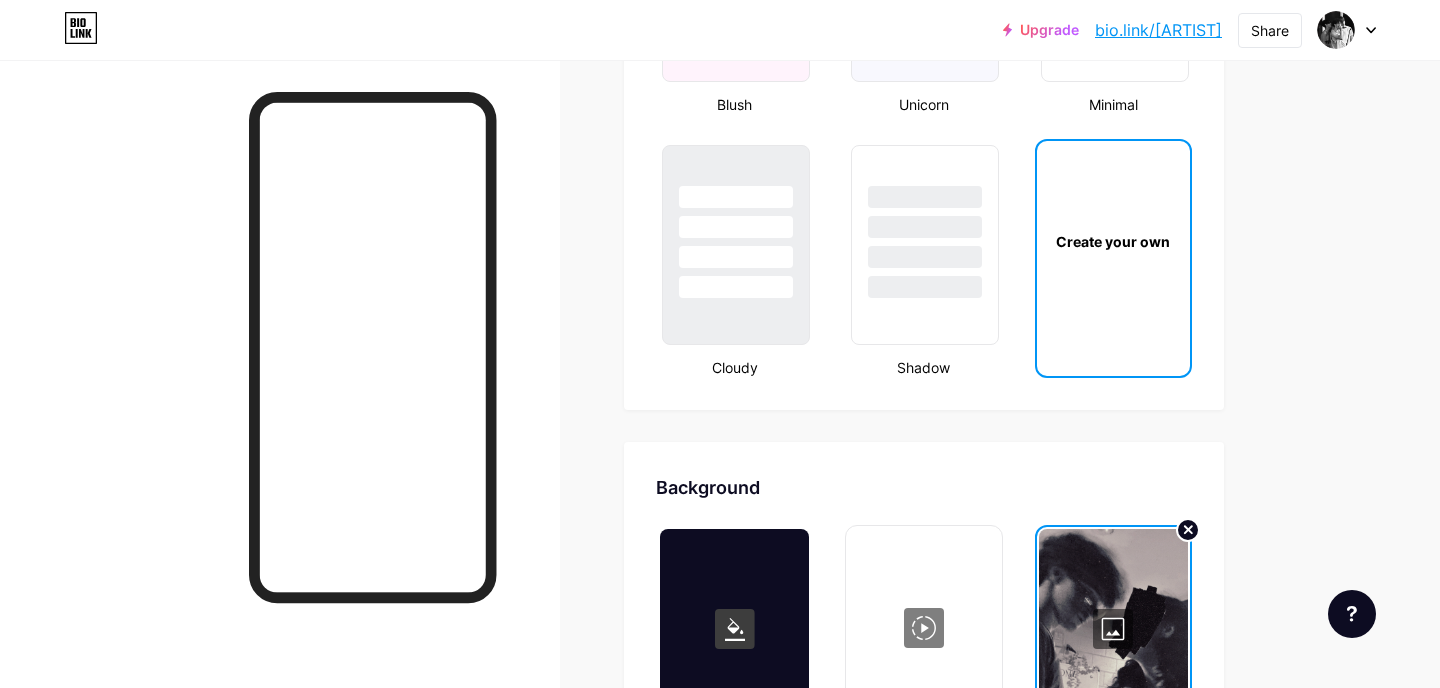 click at bounding box center [1113, 629] 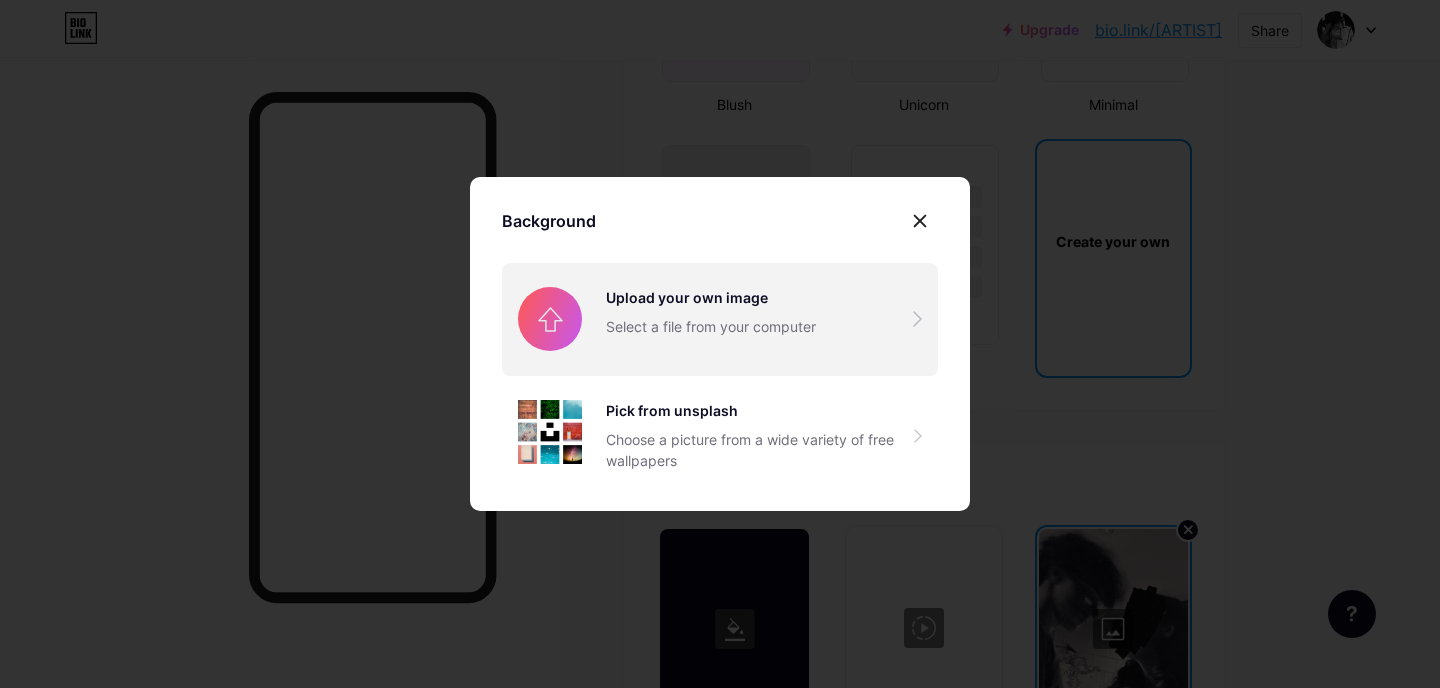 click at bounding box center (720, 319) 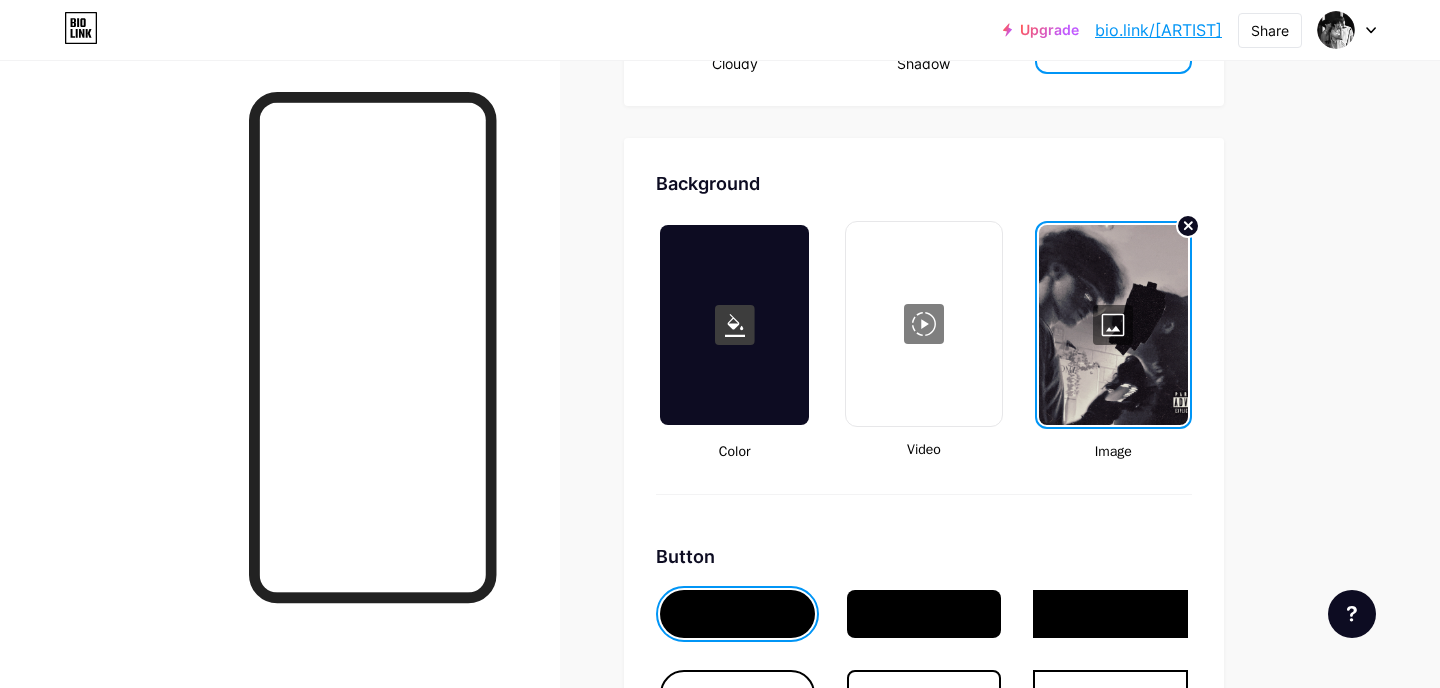 scroll, scrollTop: 2652, scrollLeft: 0, axis: vertical 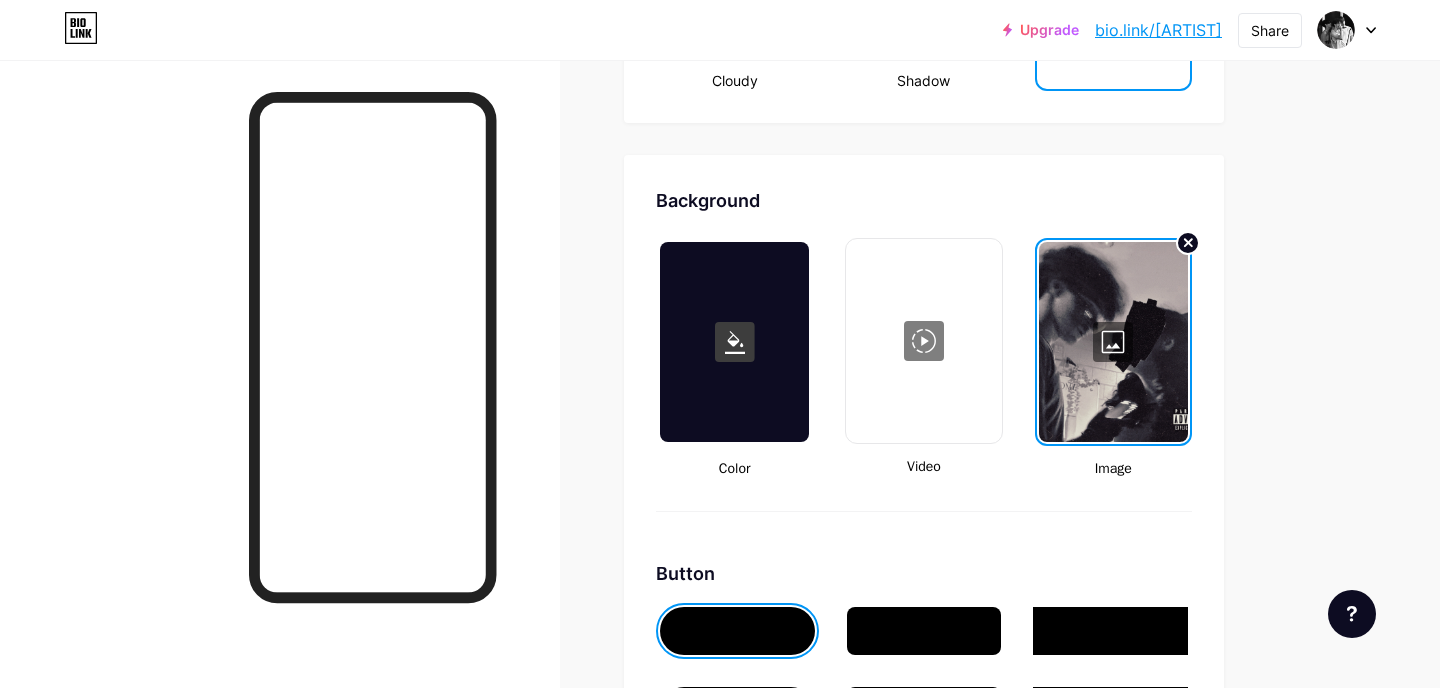 click at bounding box center [1113, 342] 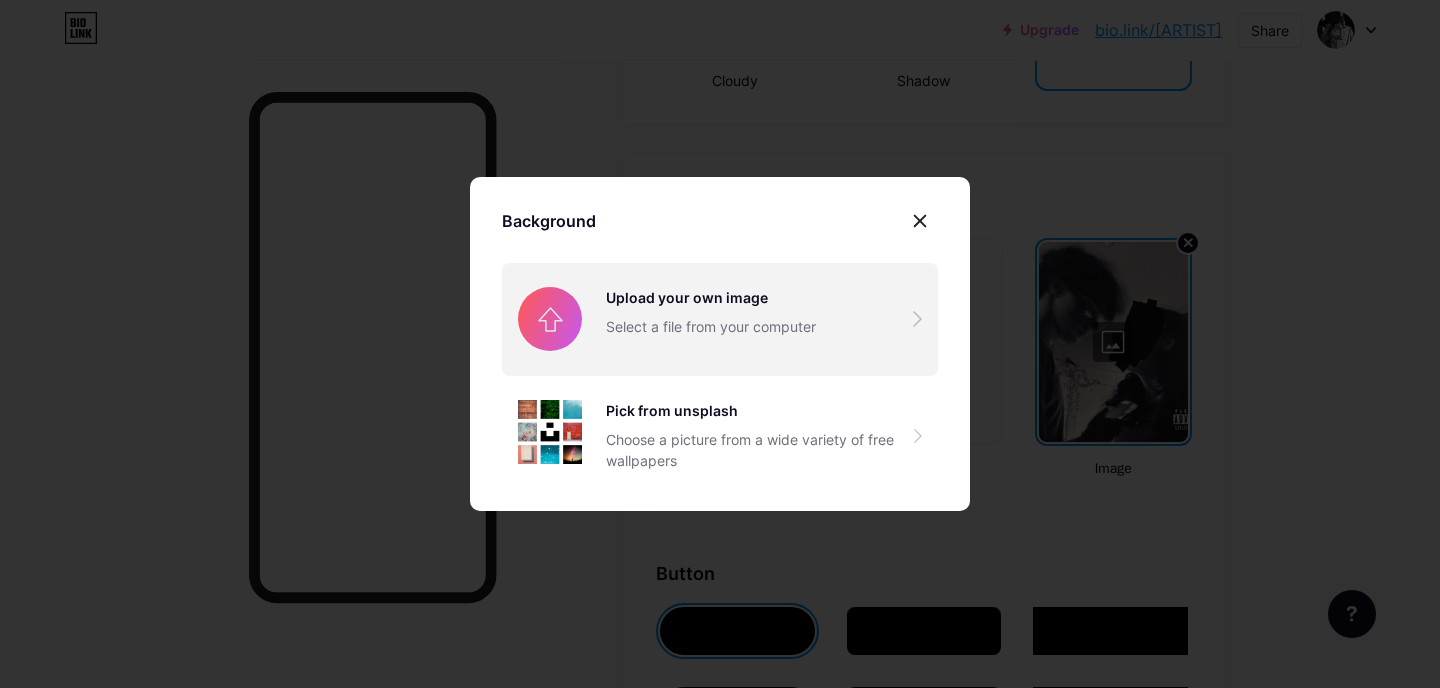 click at bounding box center [720, 319] 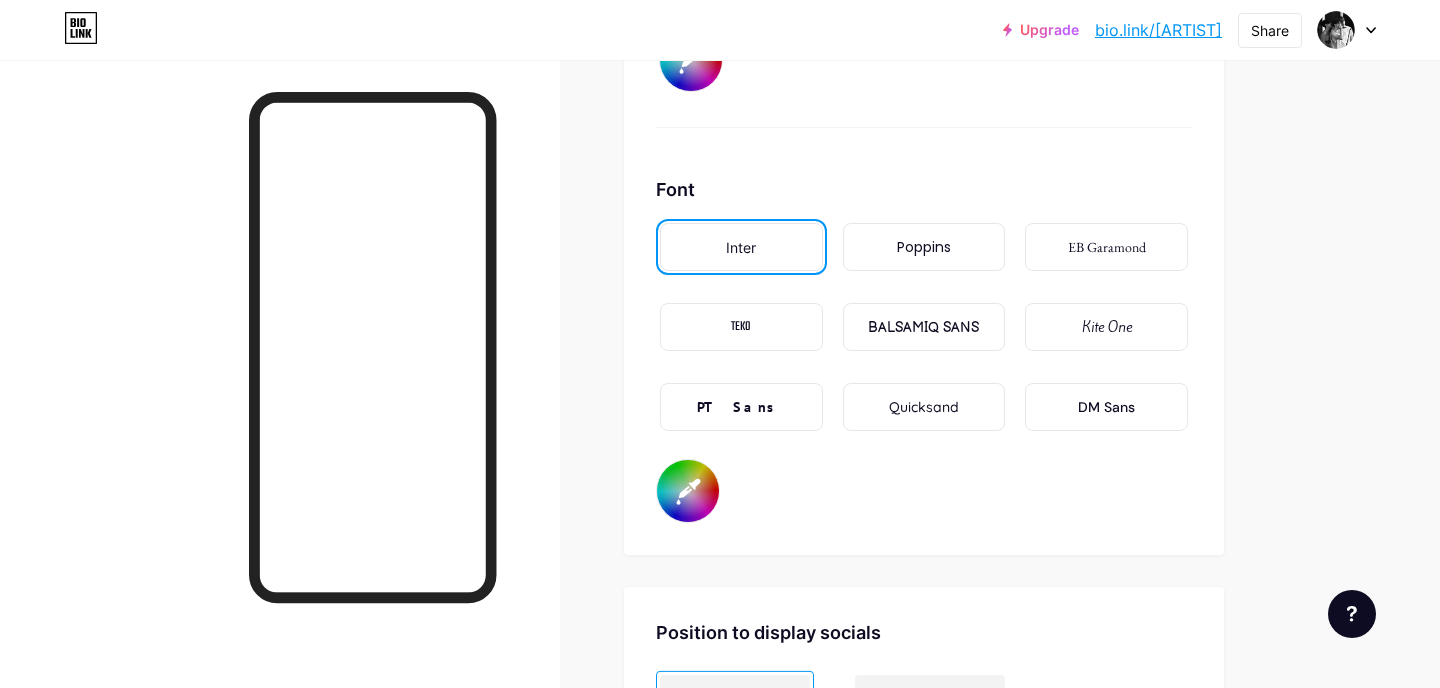 scroll, scrollTop: 3397, scrollLeft: 0, axis: vertical 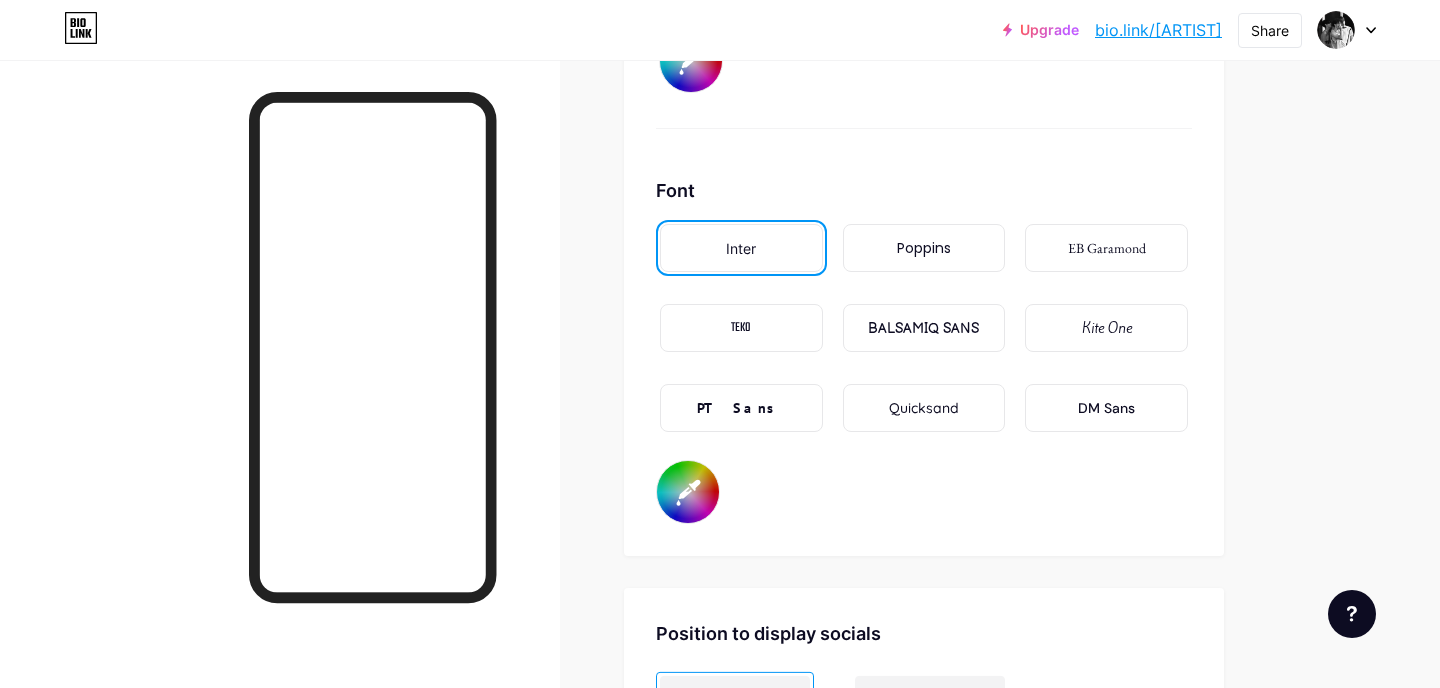 click on "Poppins" at bounding box center (924, 248) 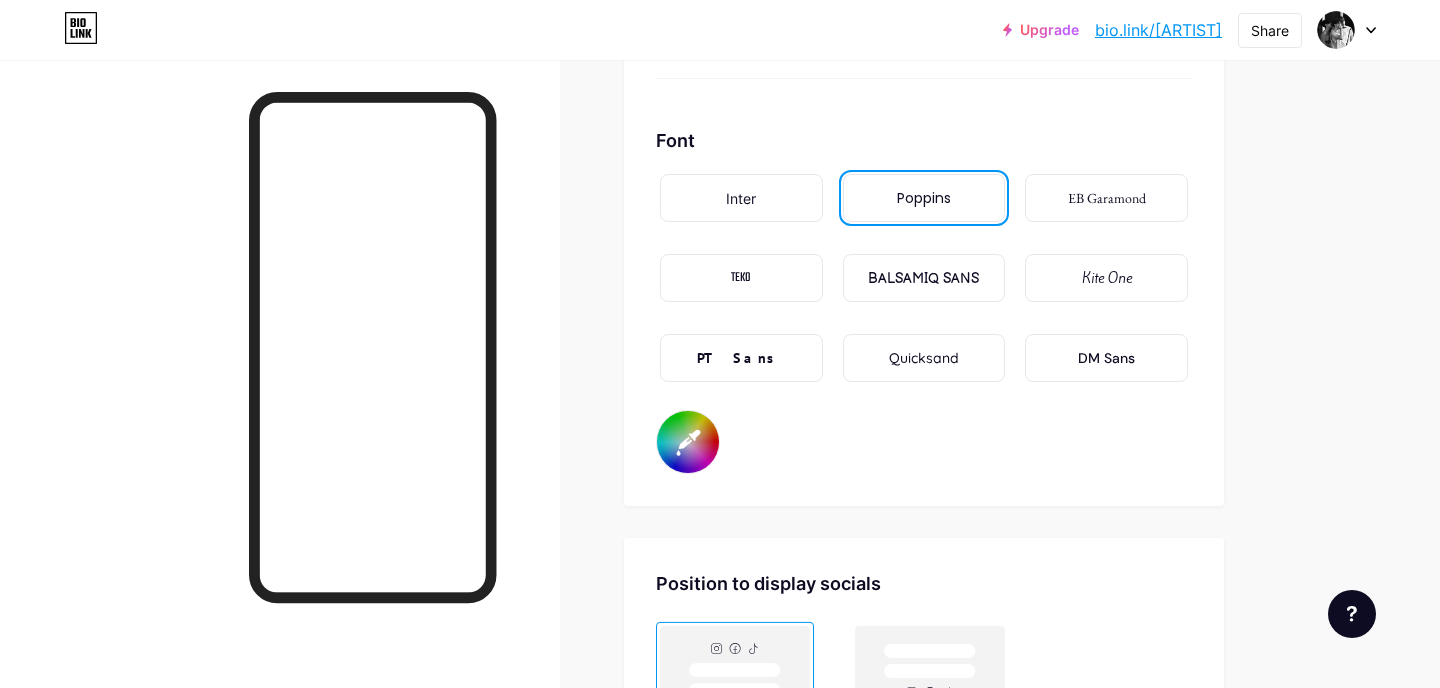 scroll, scrollTop: 3450, scrollLeft: 0, axis: vertical 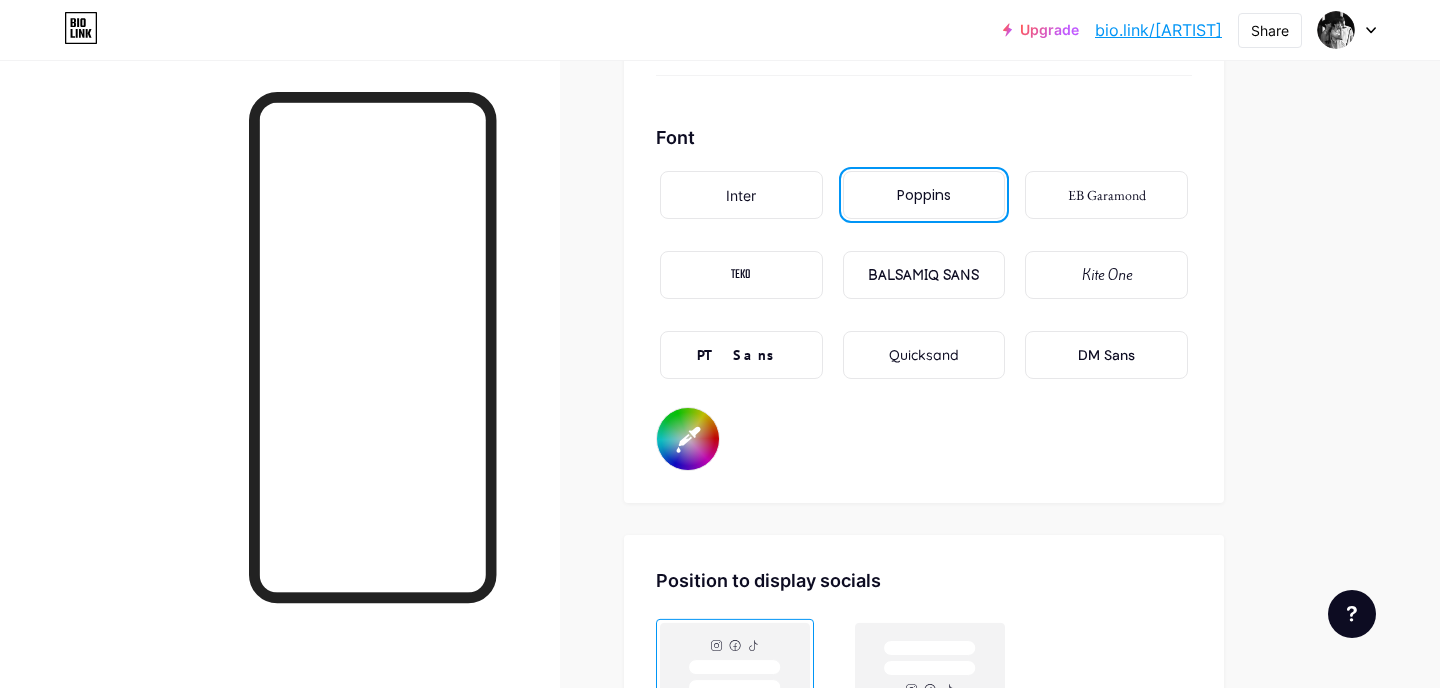 click on "BALSAMIQ SANS" at bounding box center [924, 275] 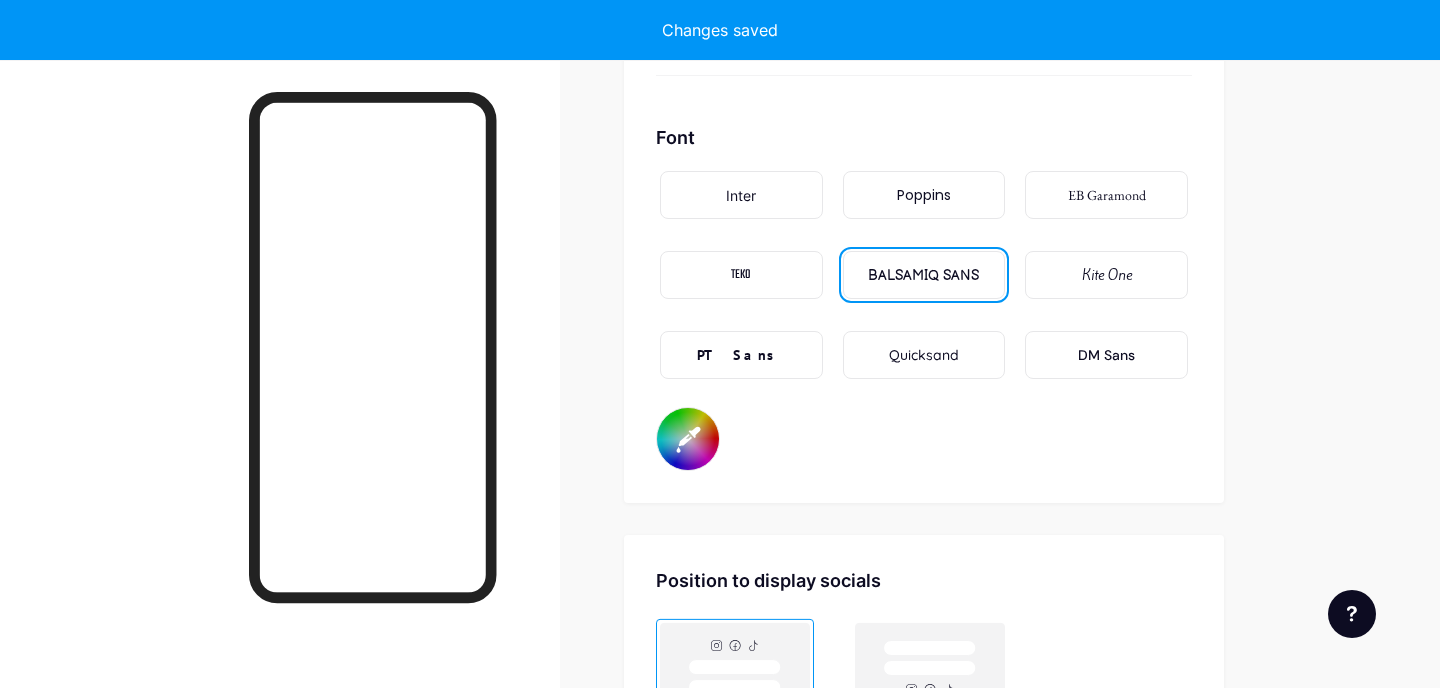 type on "#ffffff" 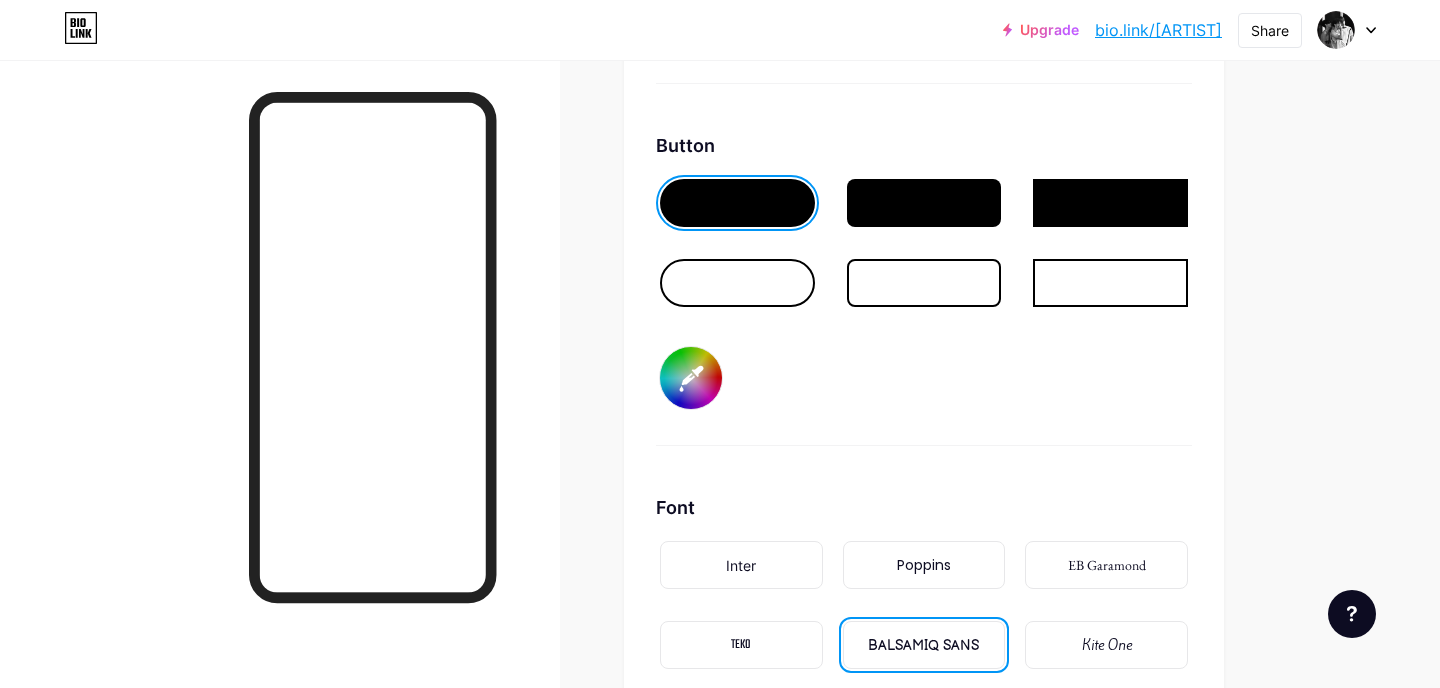 scroll, scrollTop: 3136, scrollLeft: 0, axis: vertical 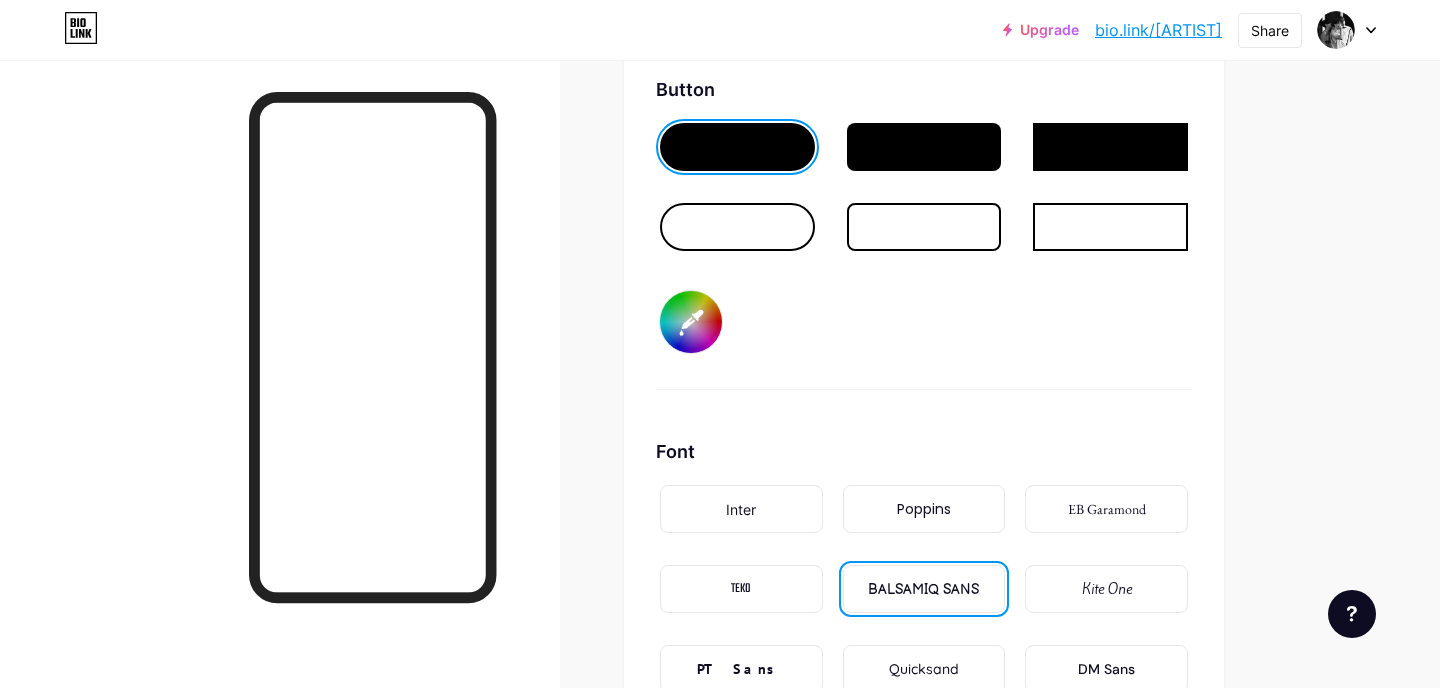 click on "#211b25" at bounding box center (691, 322) 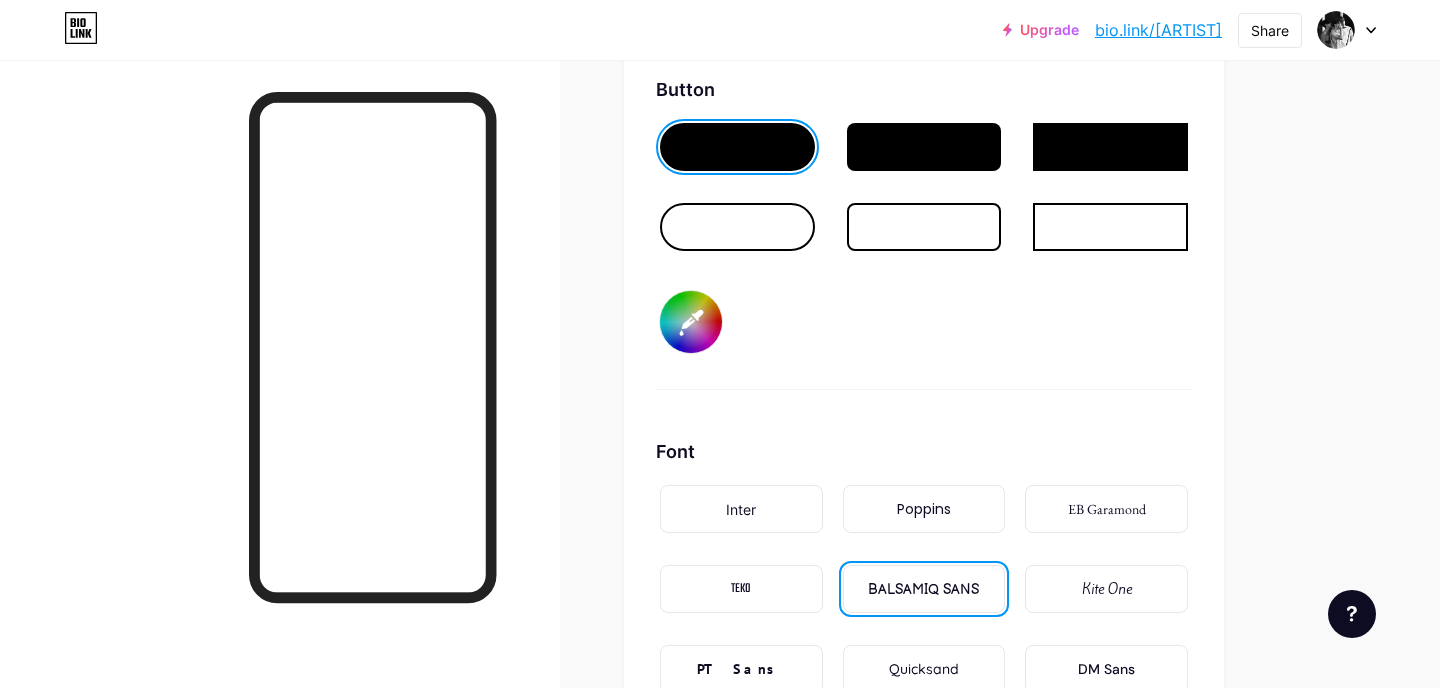 type on "#1a161d" 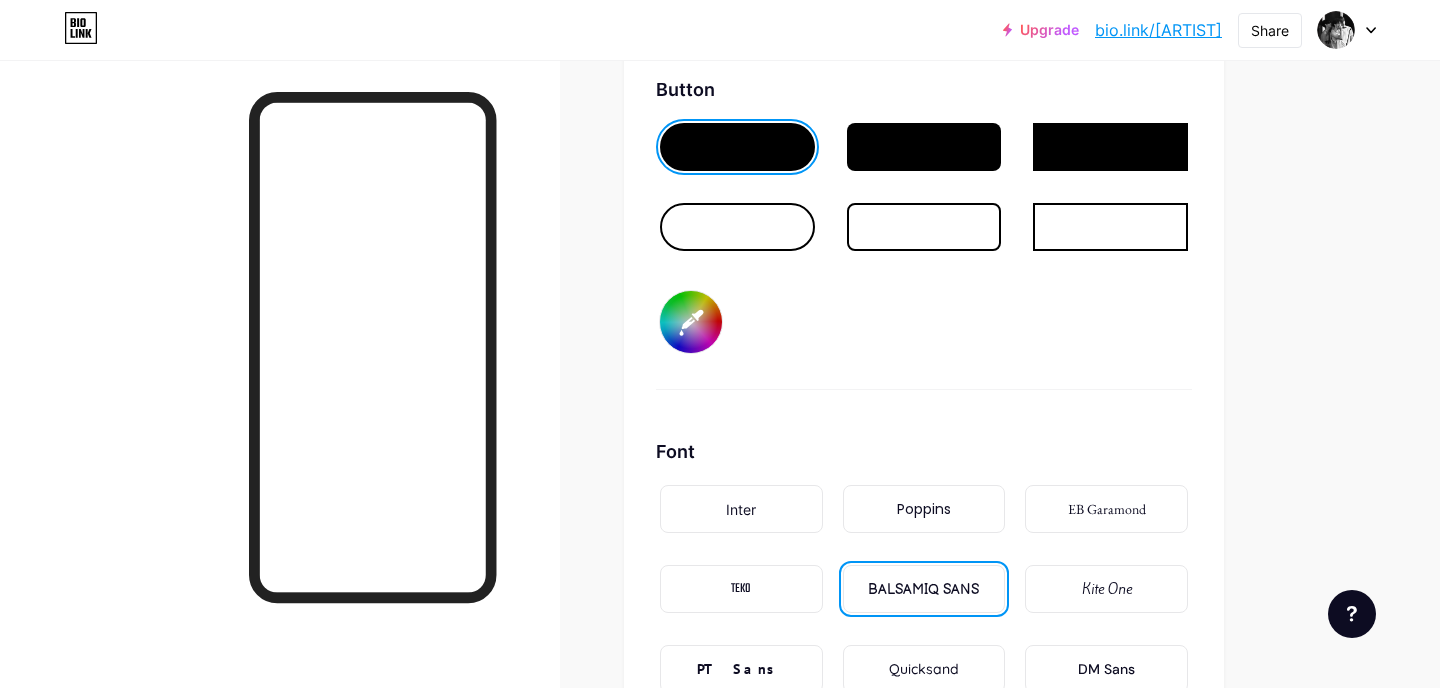 type on "#ffffff" 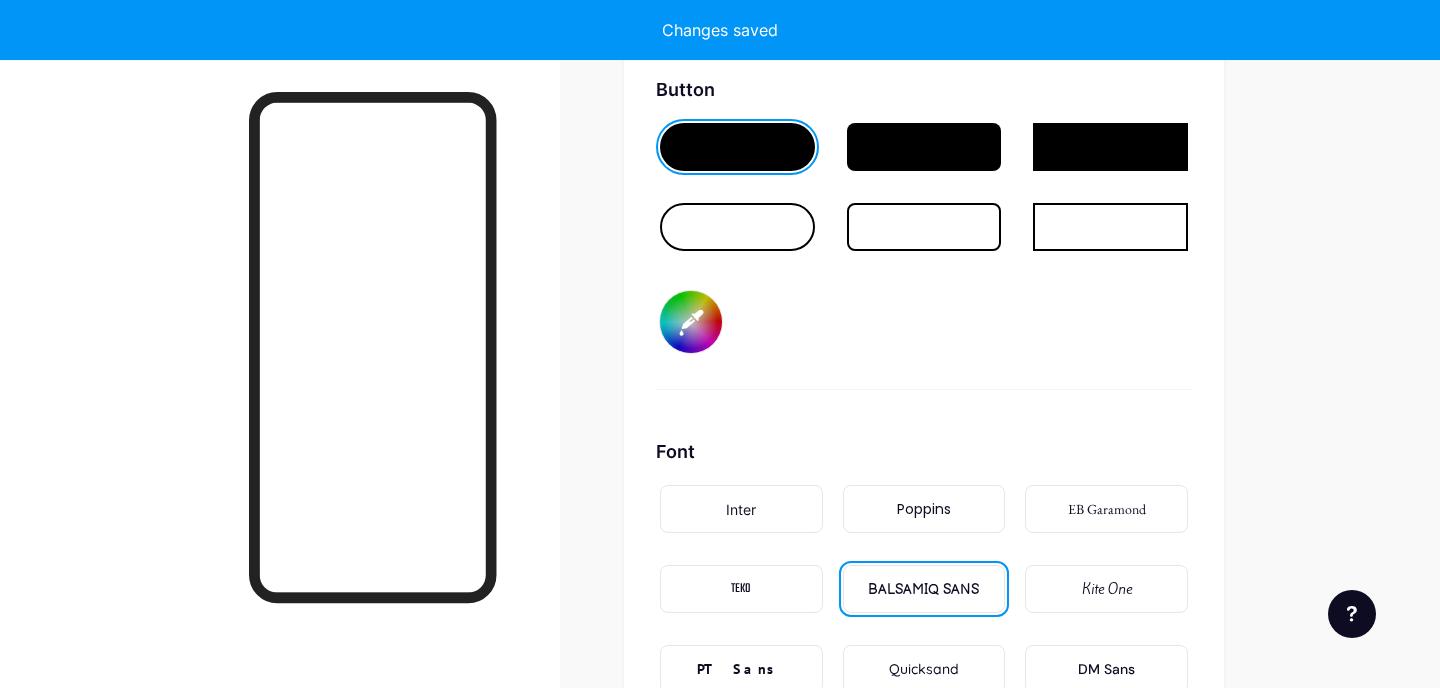 type on "#ffffff" 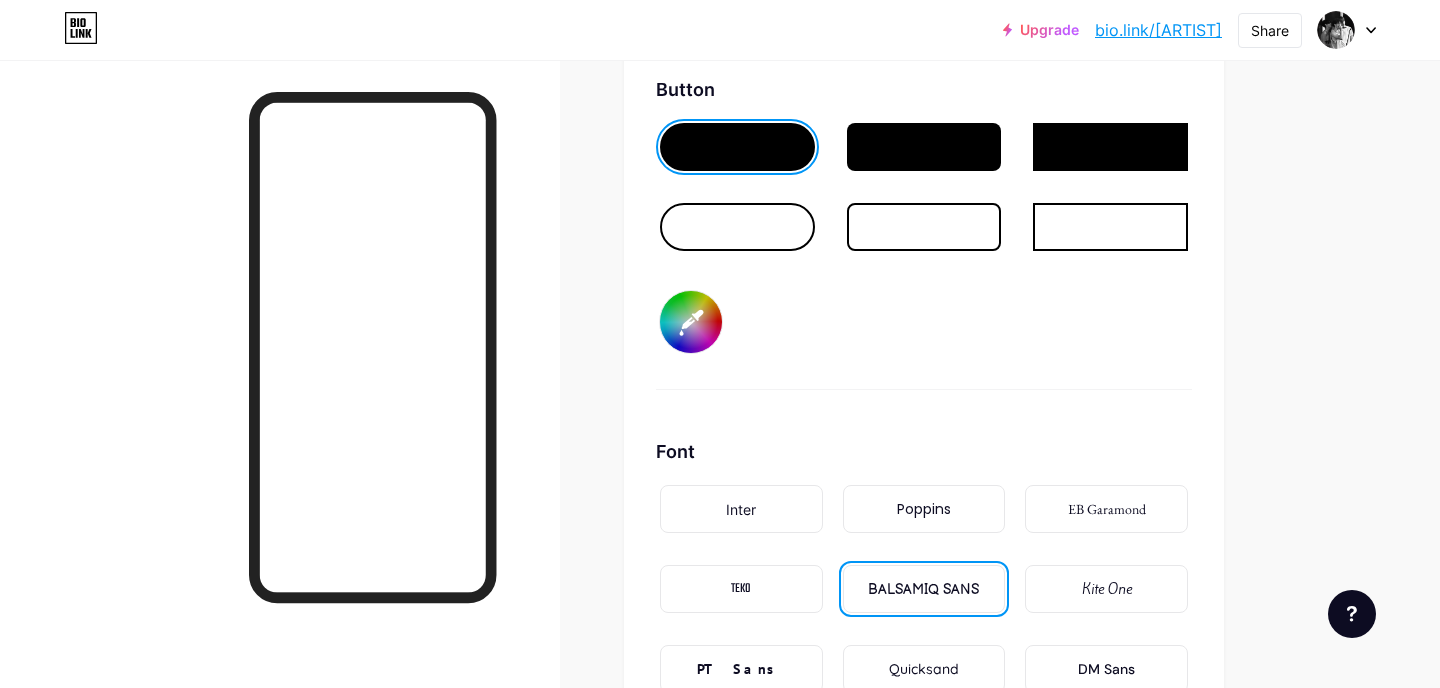 type on "#322f38" 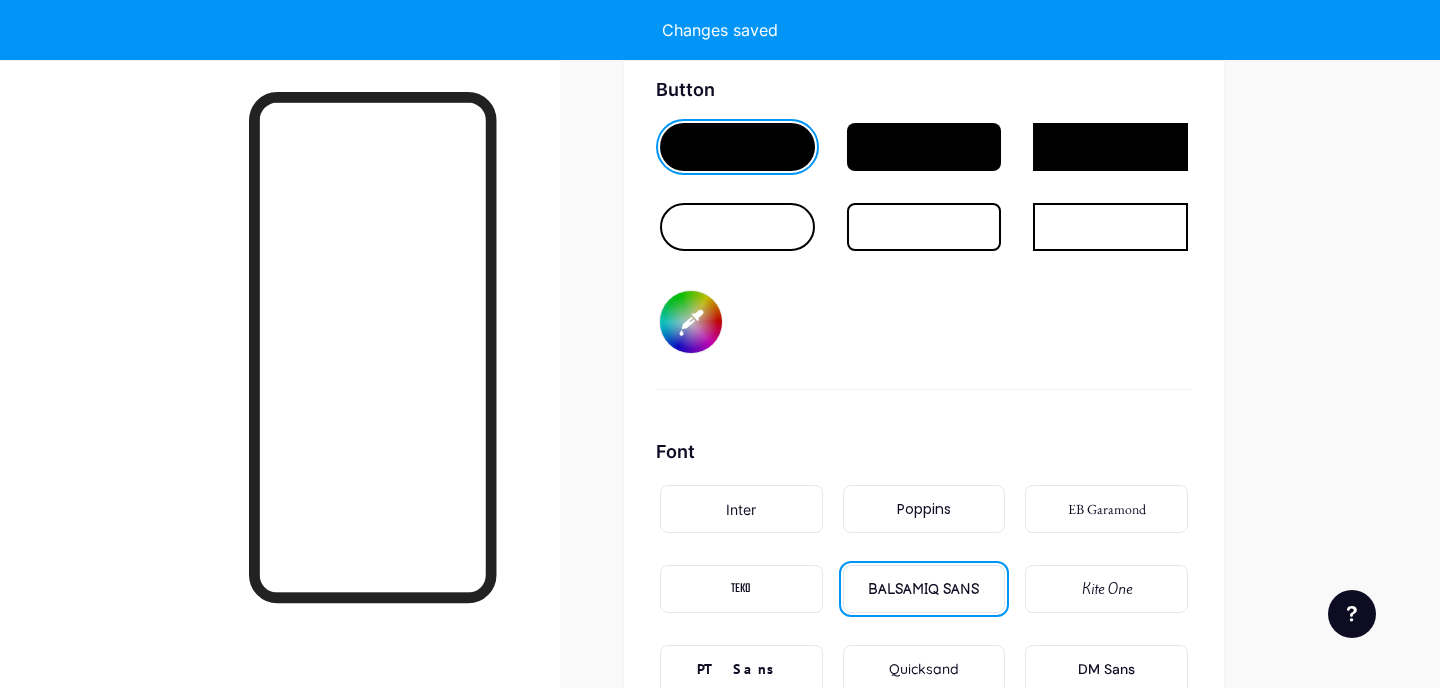 type on "#ffffff" 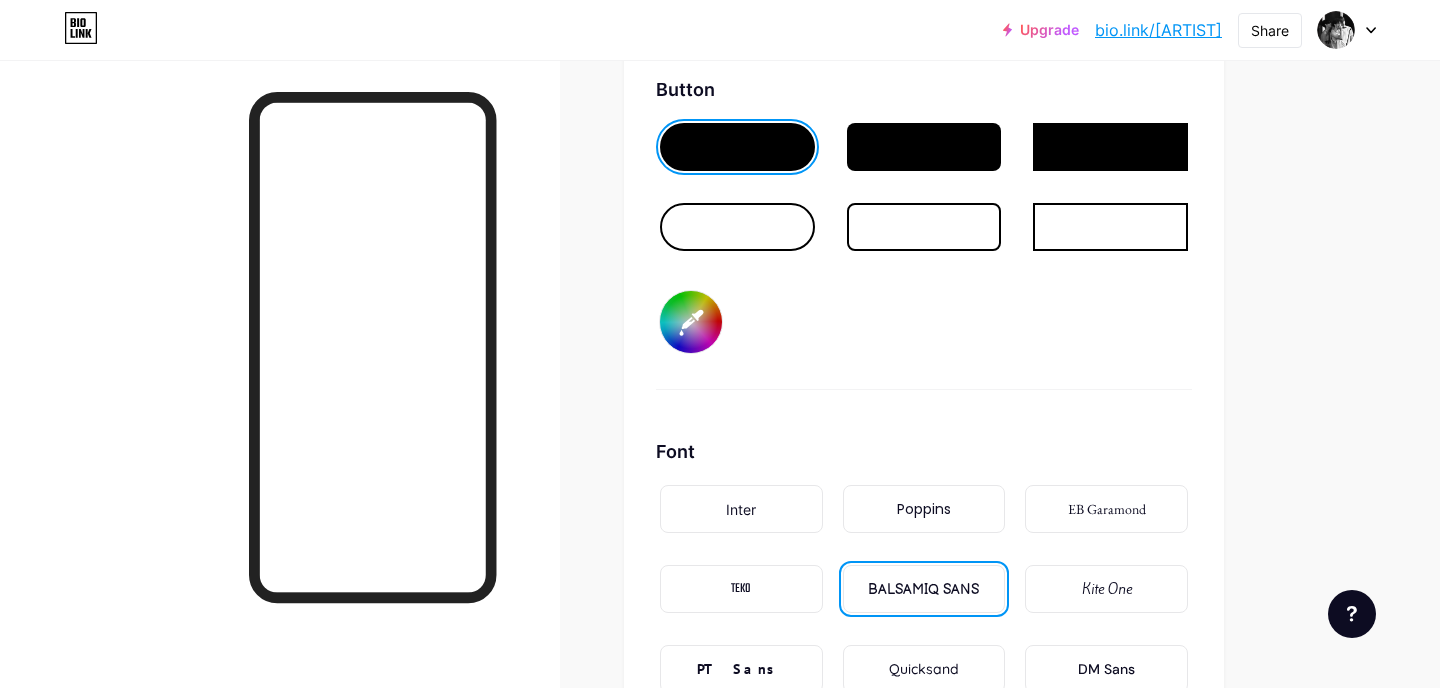 type on "#322f38" 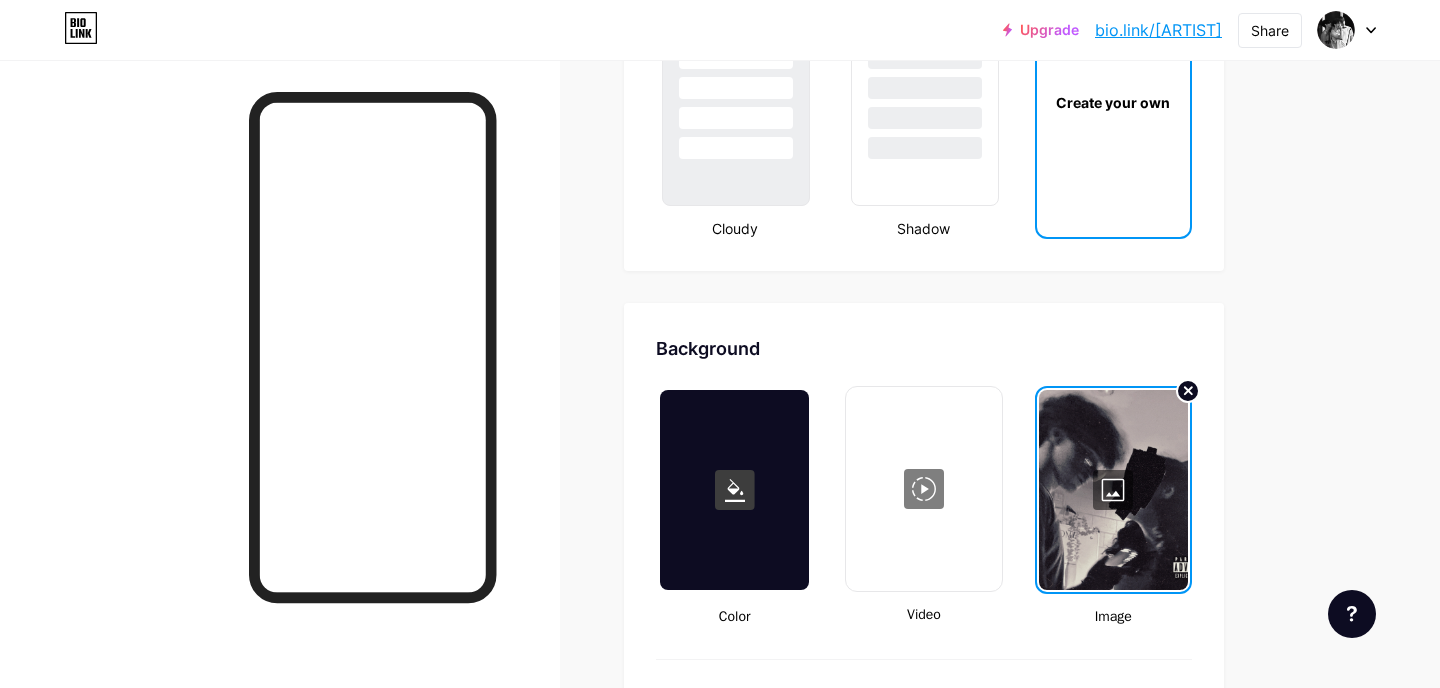 scroll, scrollTop: 2506, scrollLeft: 0, axis: vertical 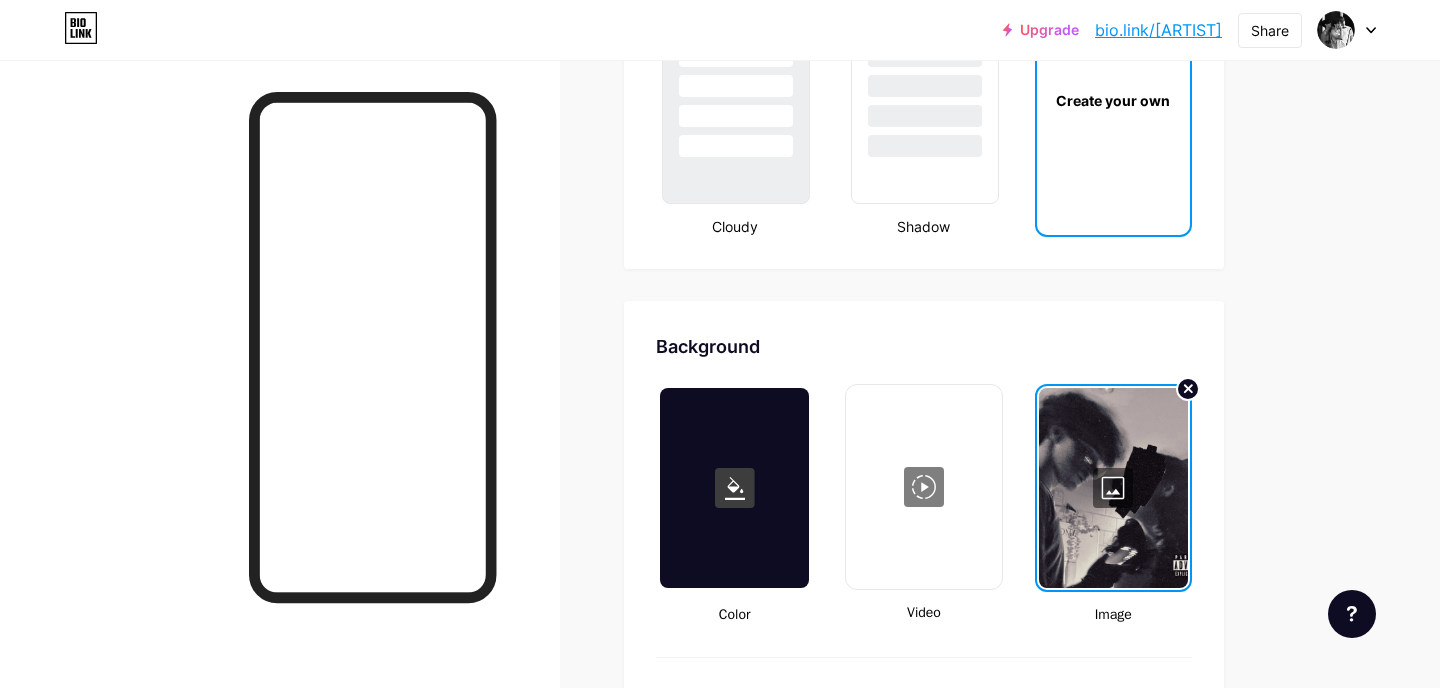 click at bounding box center (1113, 488) 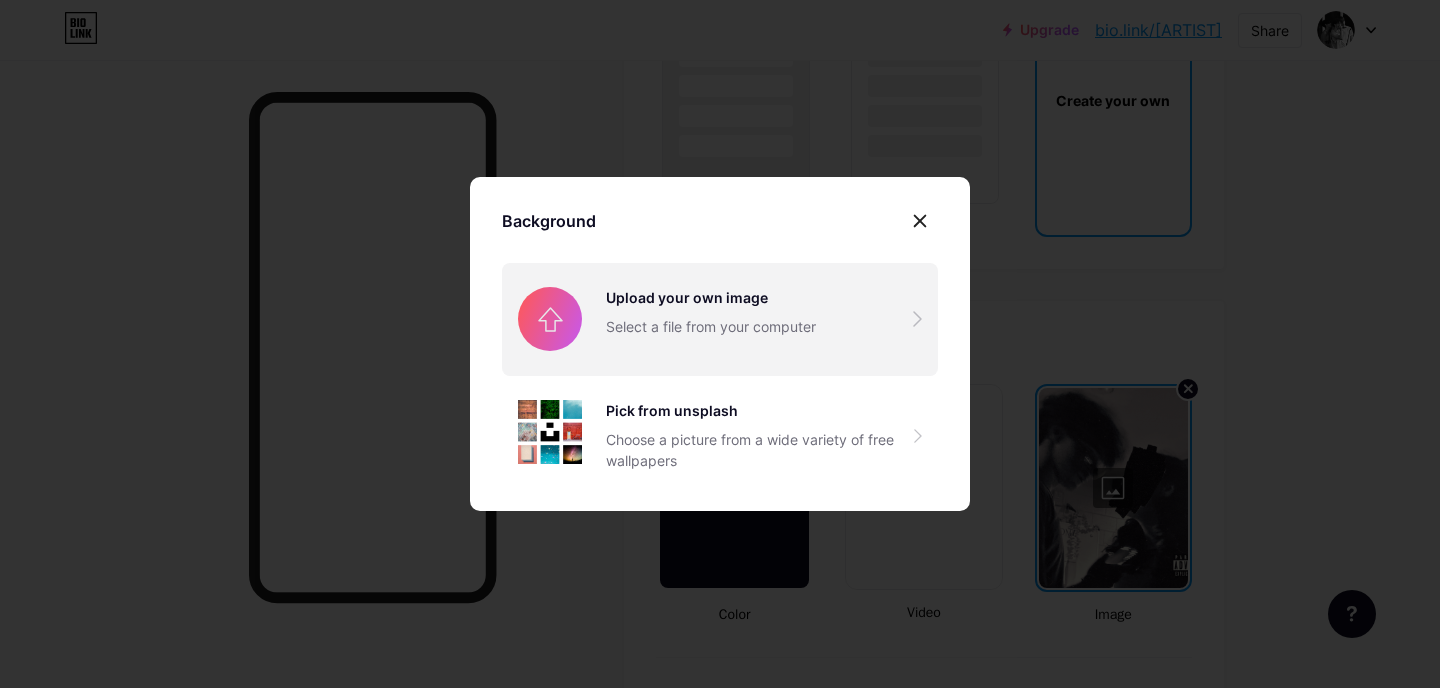 click at bounding box center (720, 319) 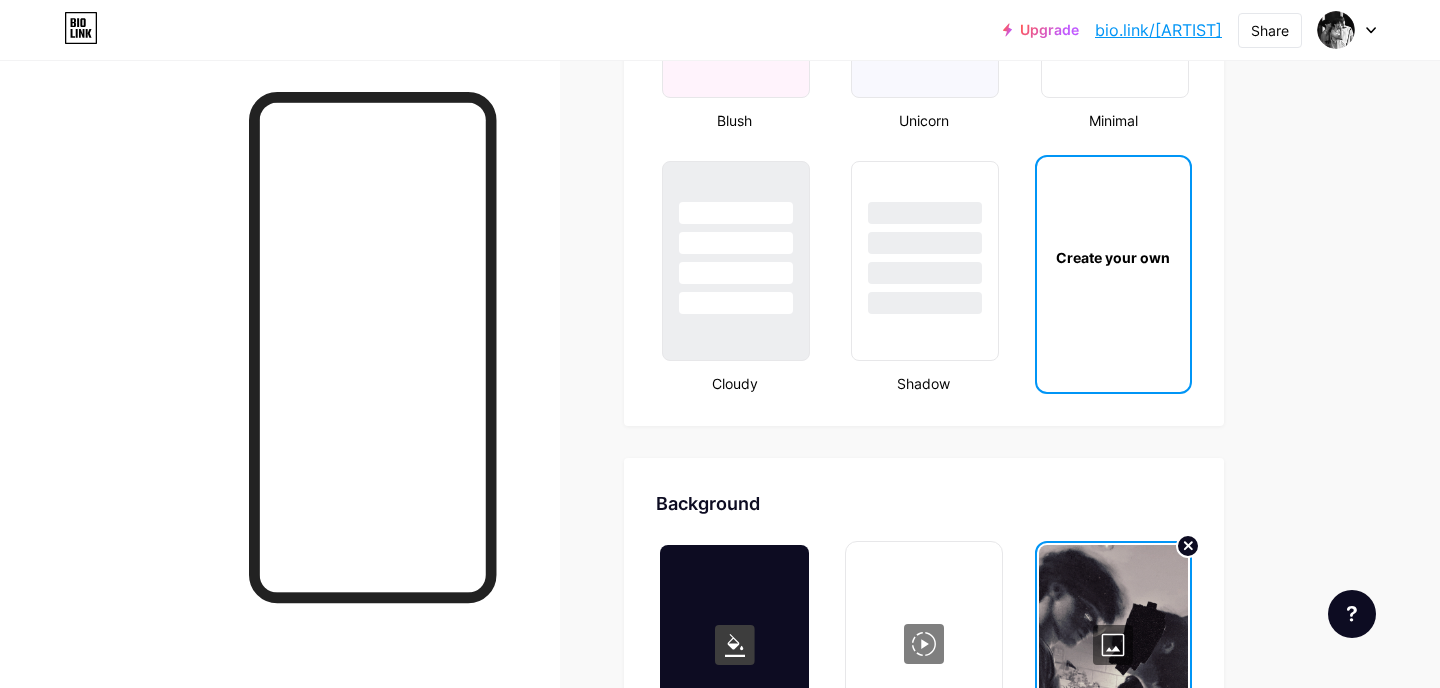 scroll, scrollTop: 2436, scrollLeft: 0, axis: vertical 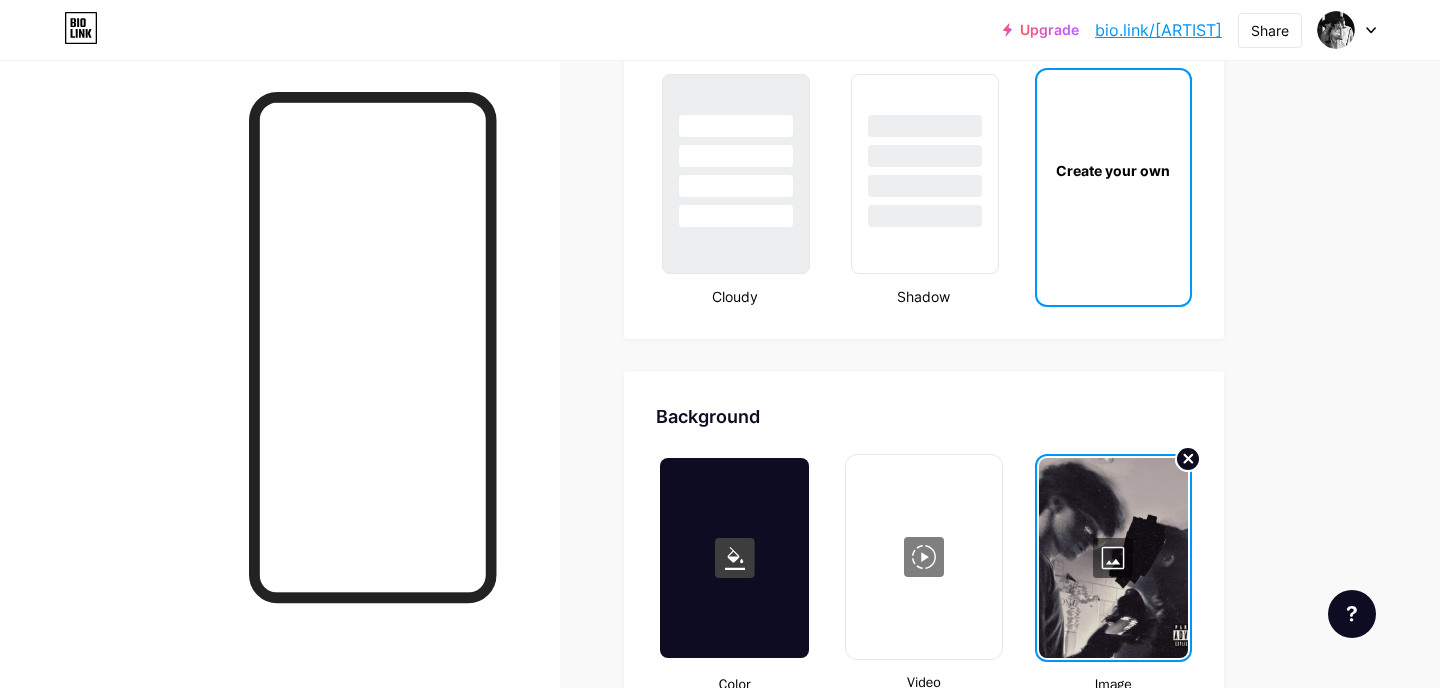 click 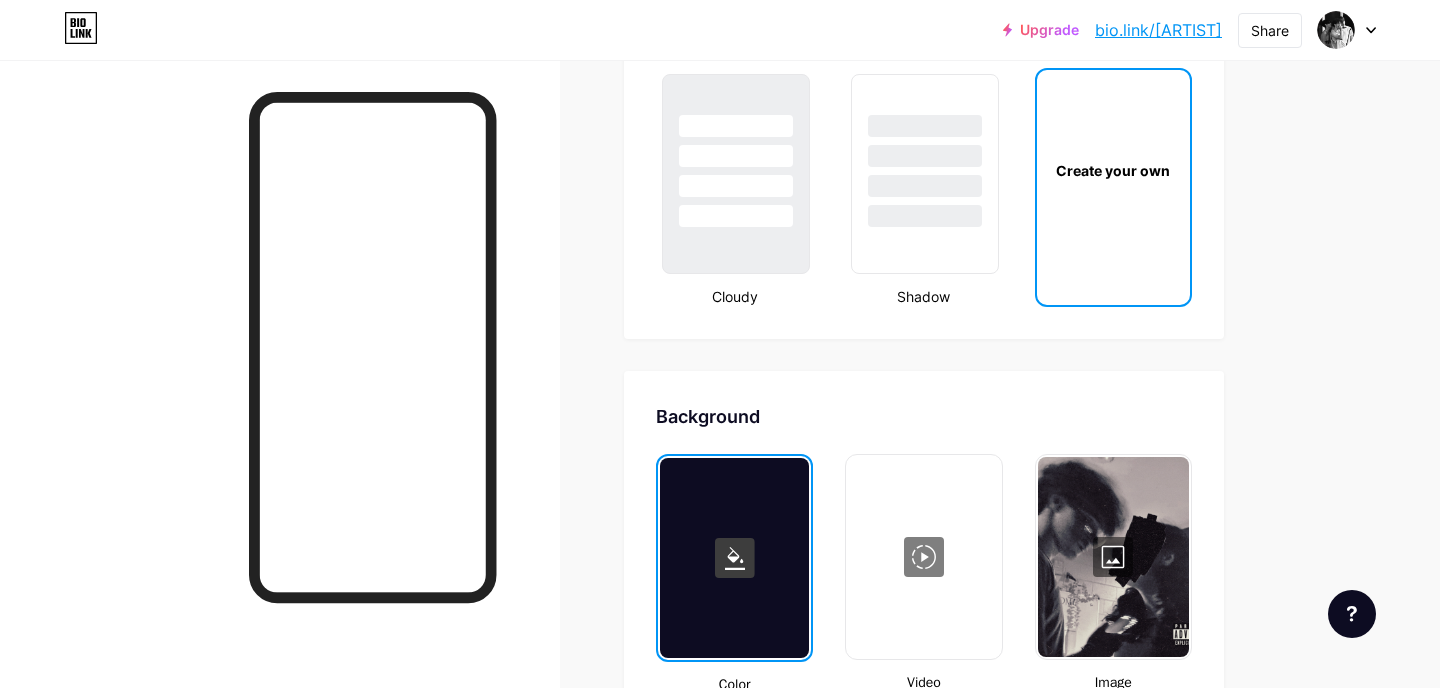 type on "#ffffff" 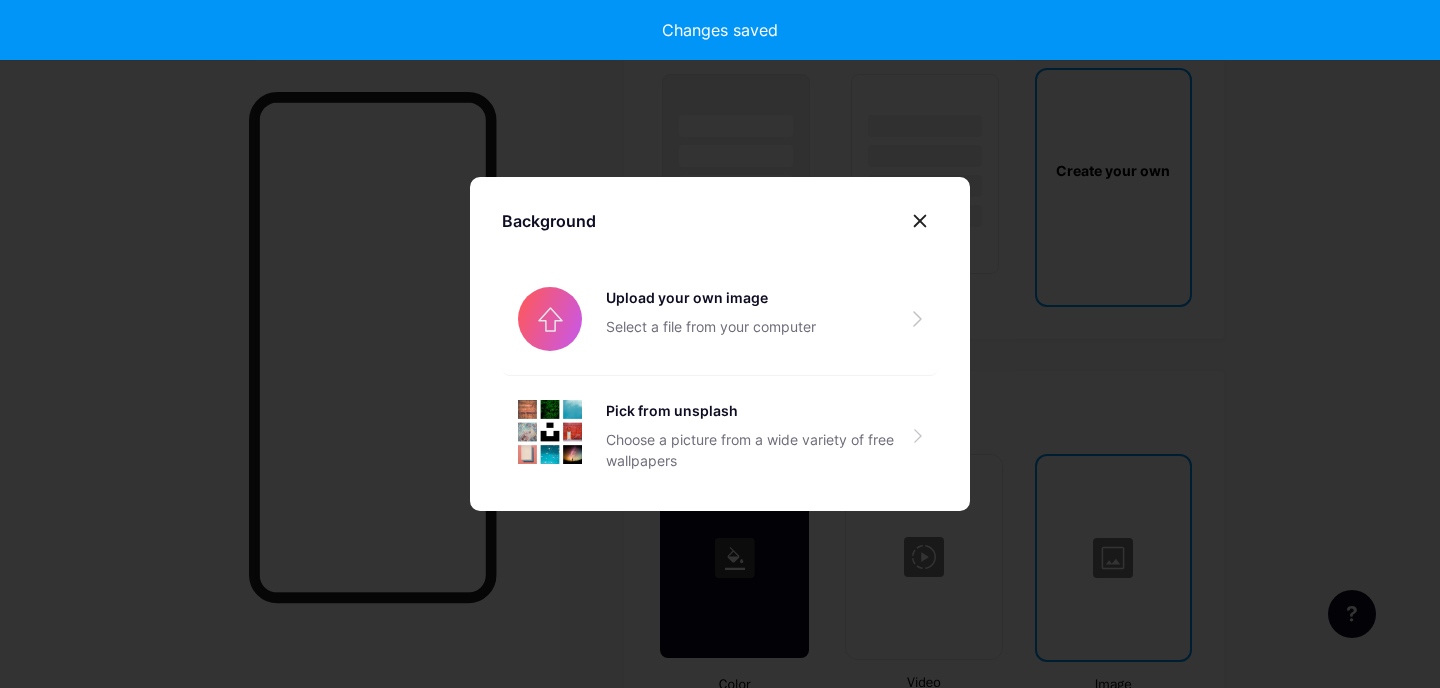 type on "#ffffff" 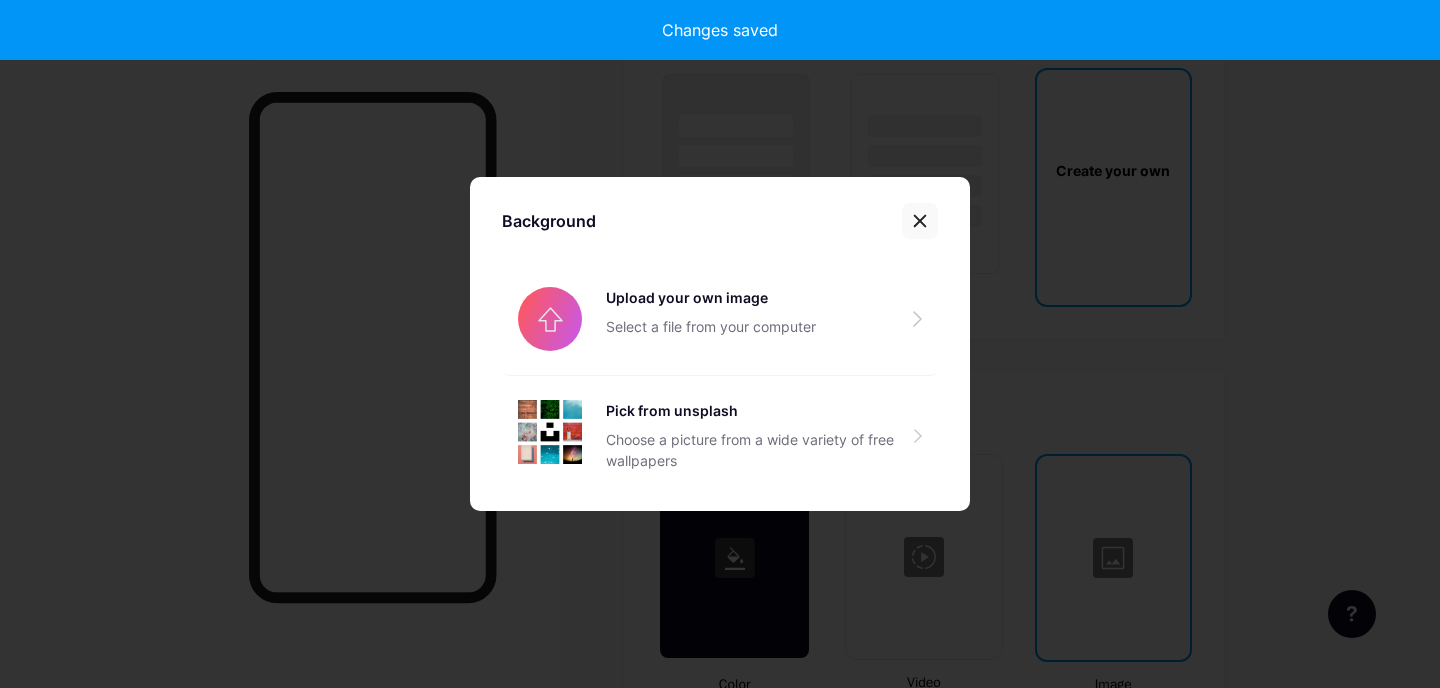 type on "#ffffff" 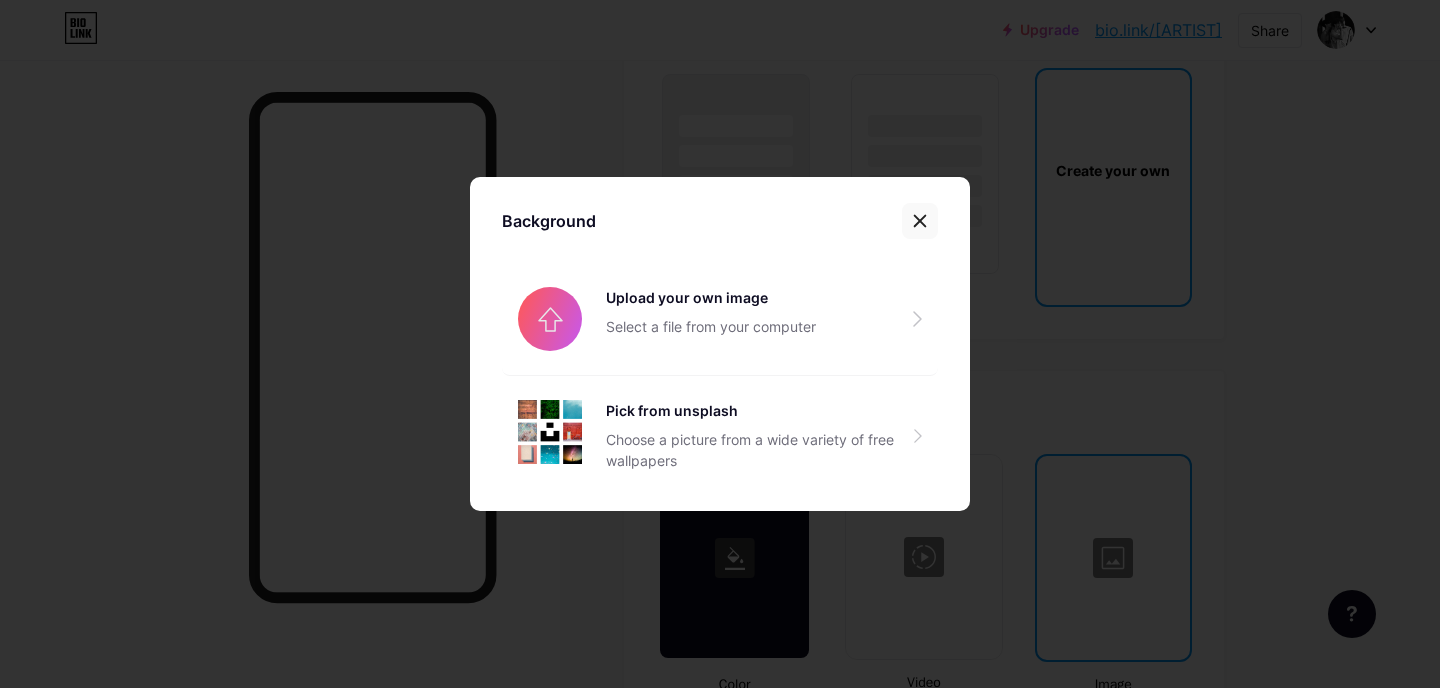 click 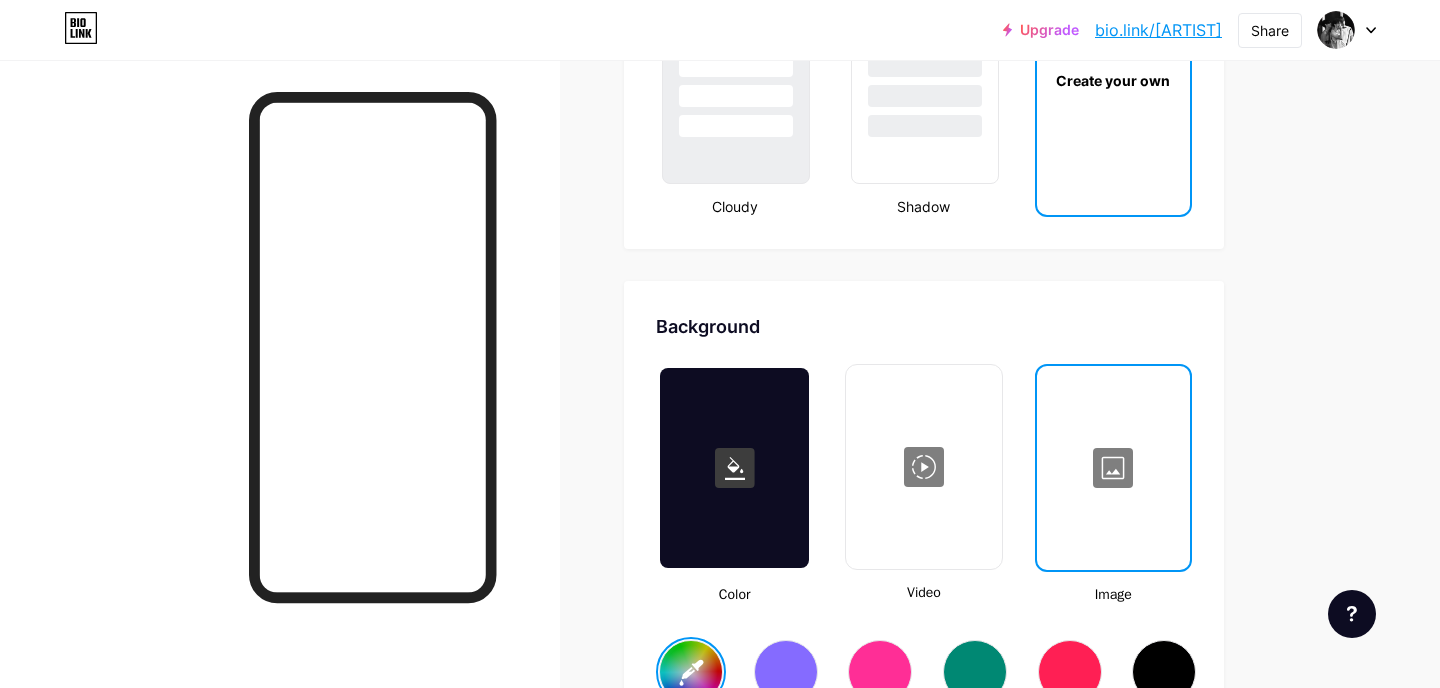 scroll, scrollTop: 2543, scrollLeft: 0, axis: vertical 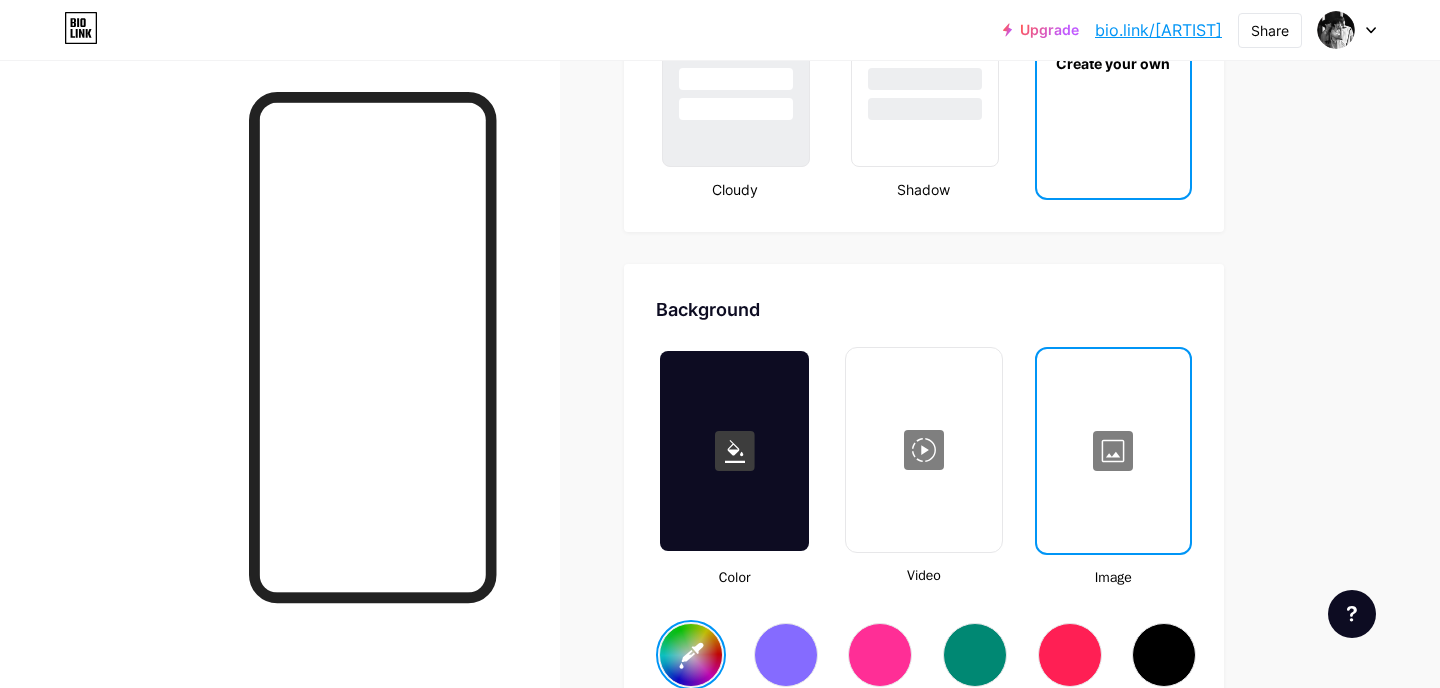 click at bounding box center [1113, 451] 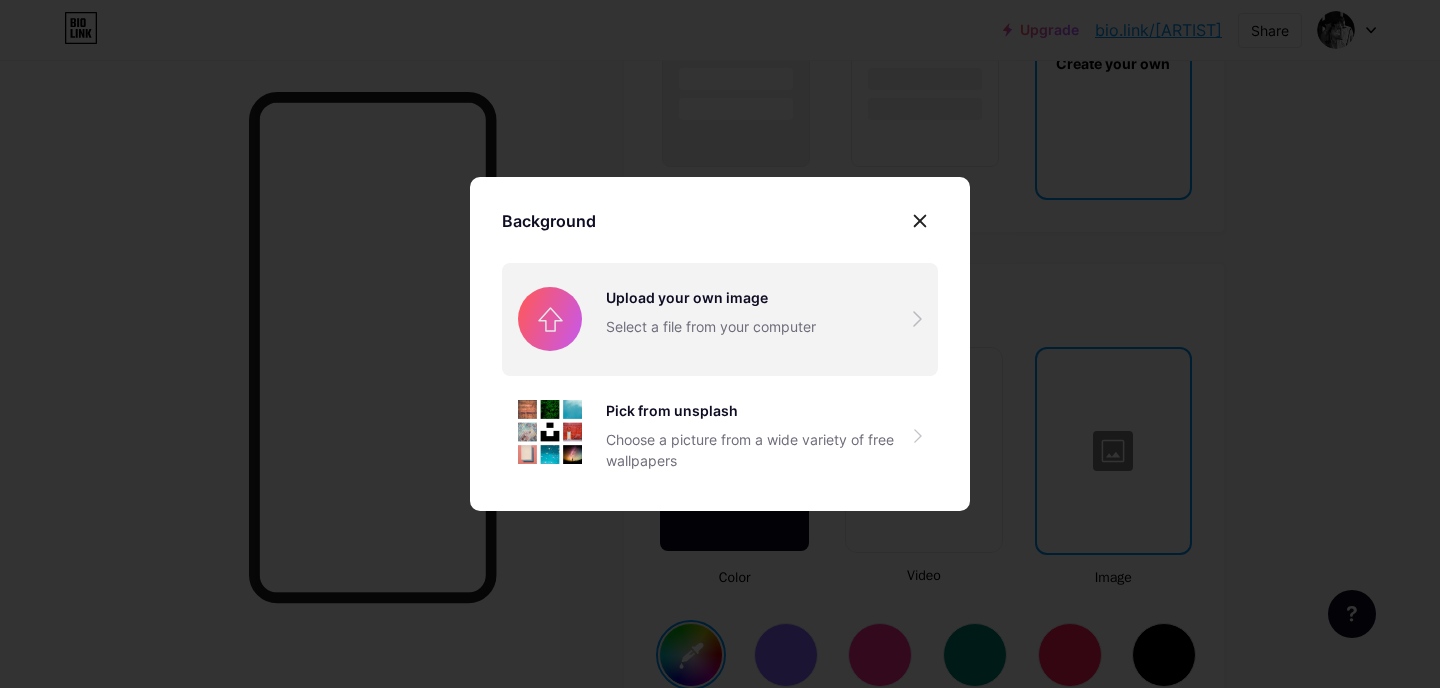 click at bounding box center (720, 319) 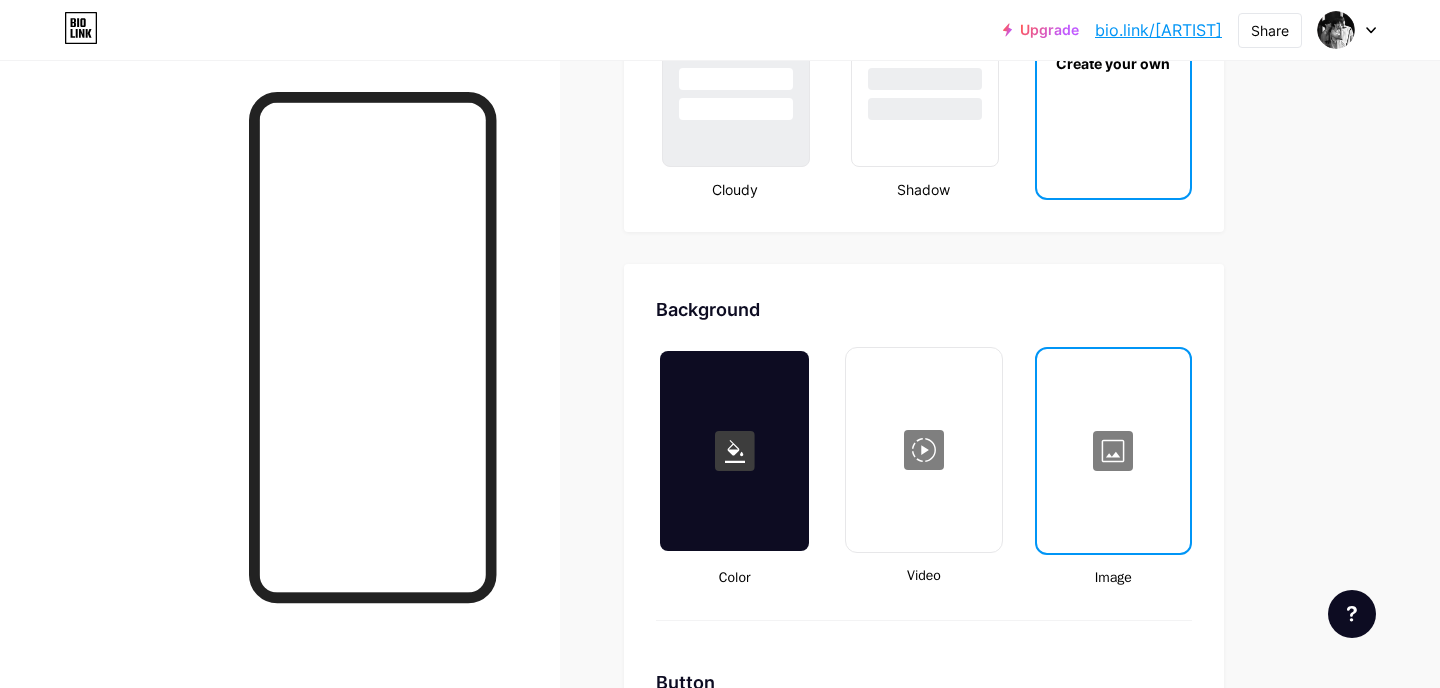 click at bounding box center [1113, 451] 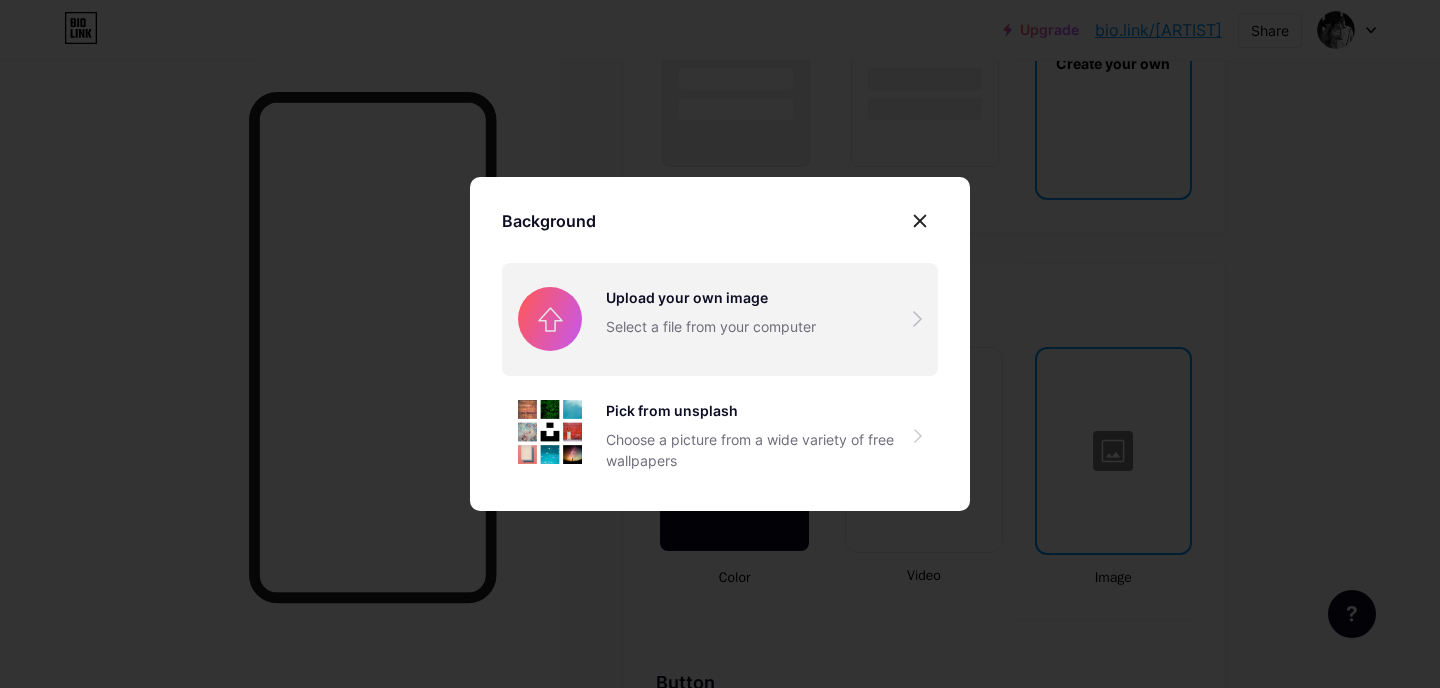 click at bounding box center [720, 319] 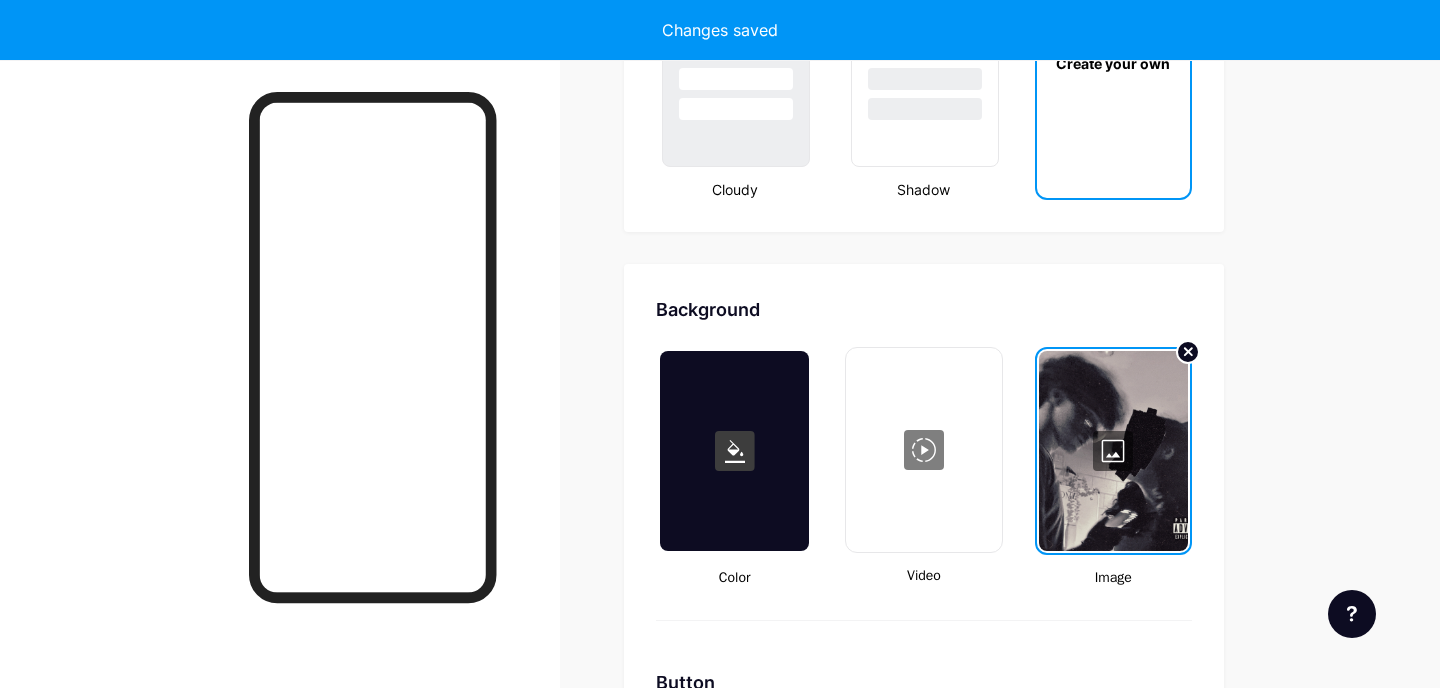type on "#ffffff" 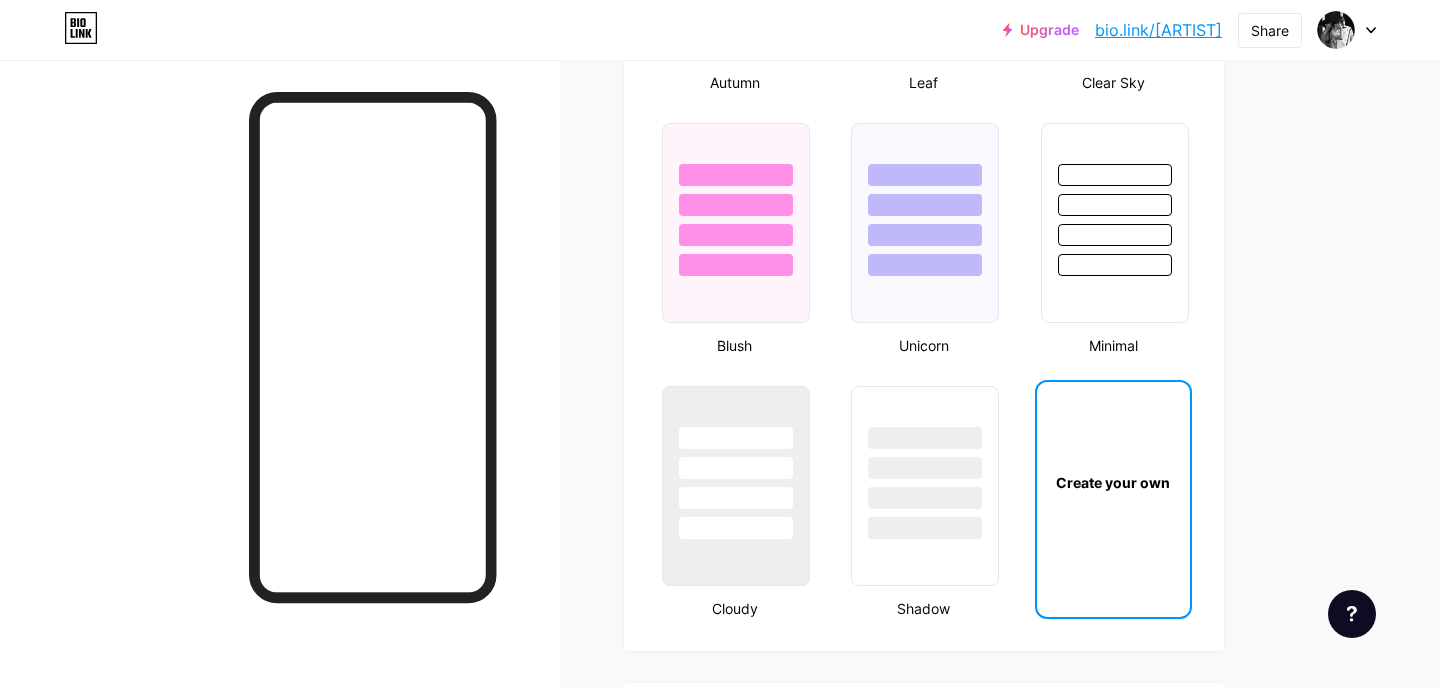 scroll, scrollTop: 2121, scrollLeft: 0, axis: vertical 